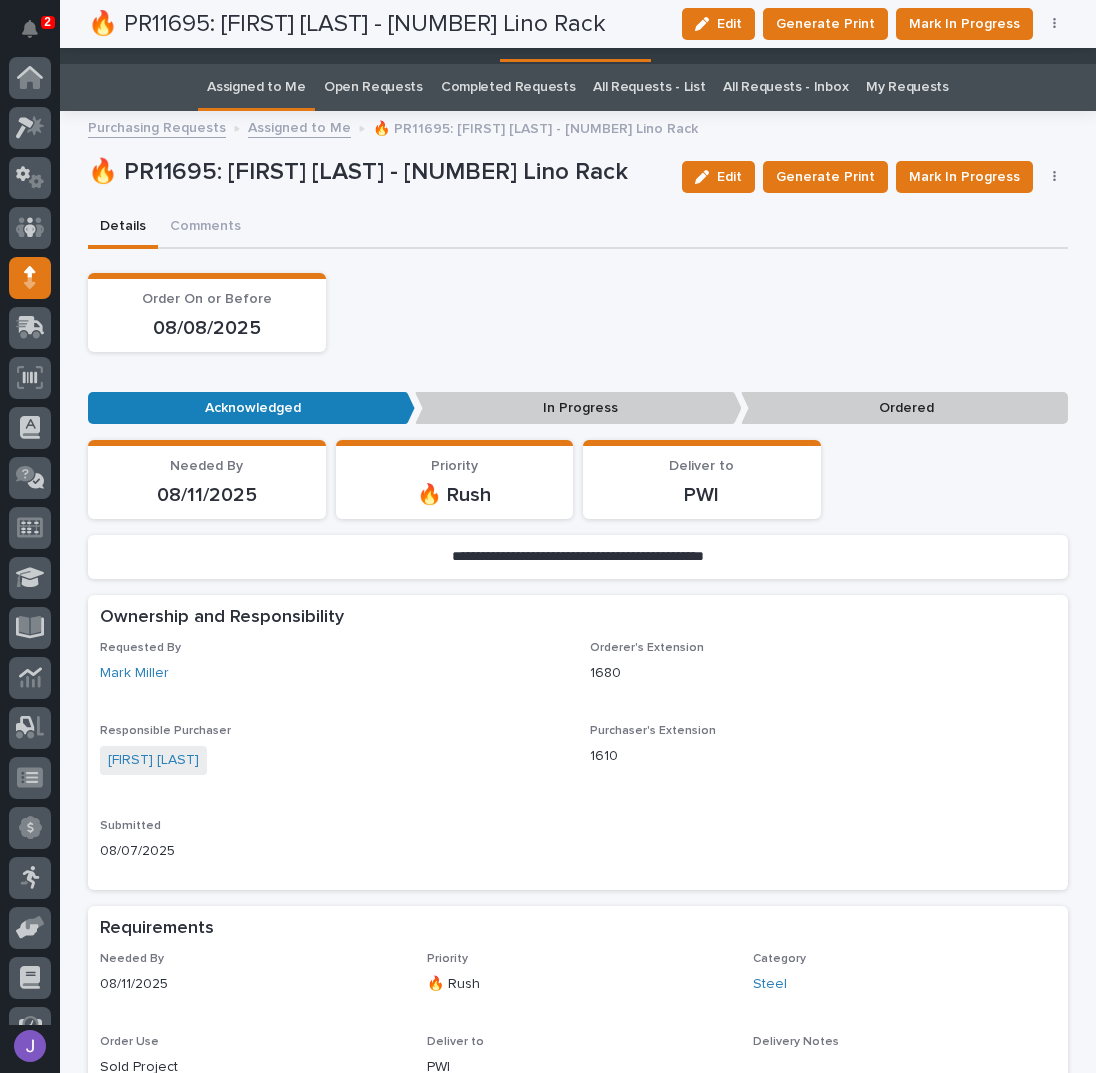 scroll, scrollTop: 0, scrollLeft: 0, axis: both 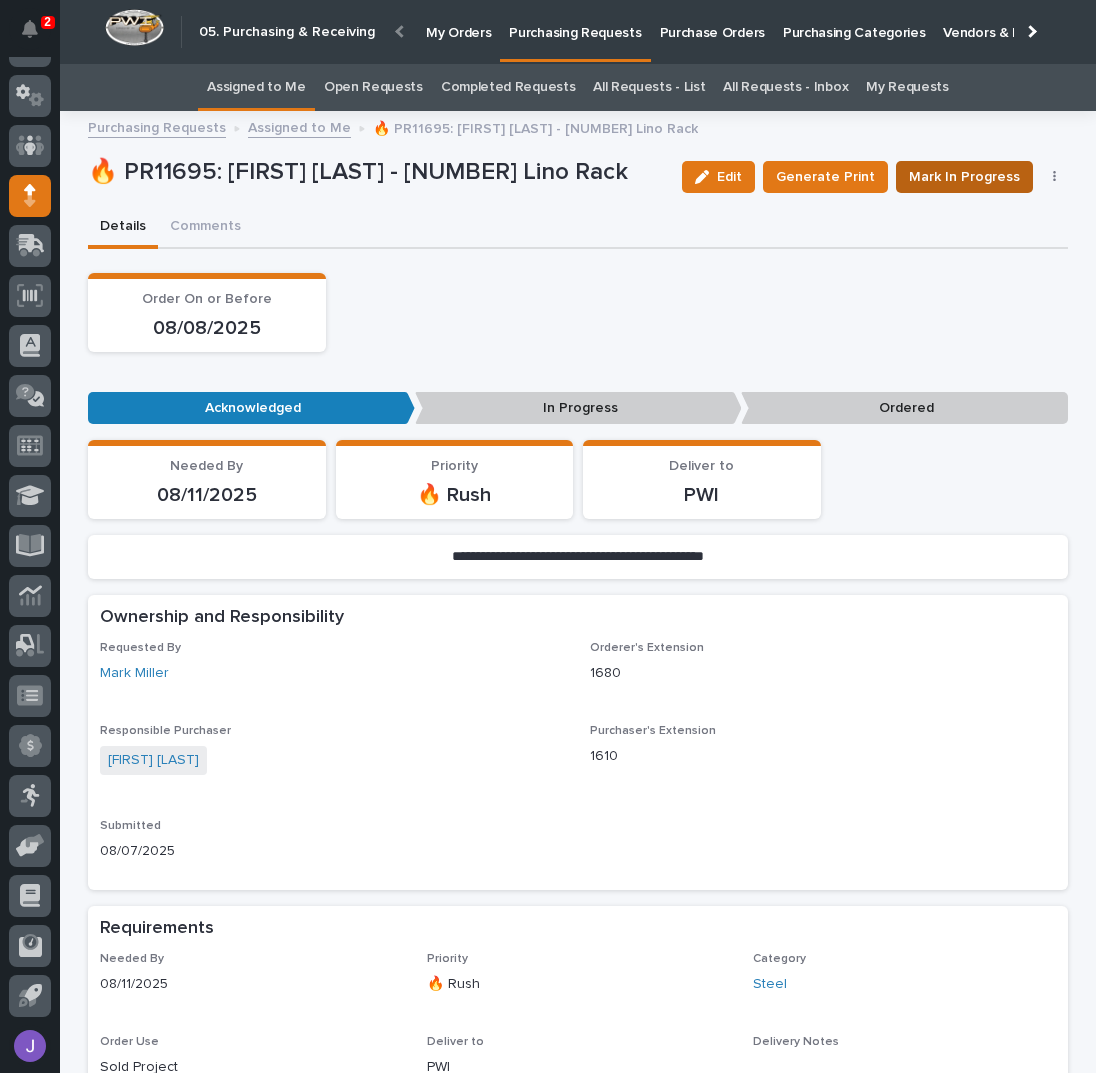 click on "Mark In Progress" at bounding box center (964, 177) 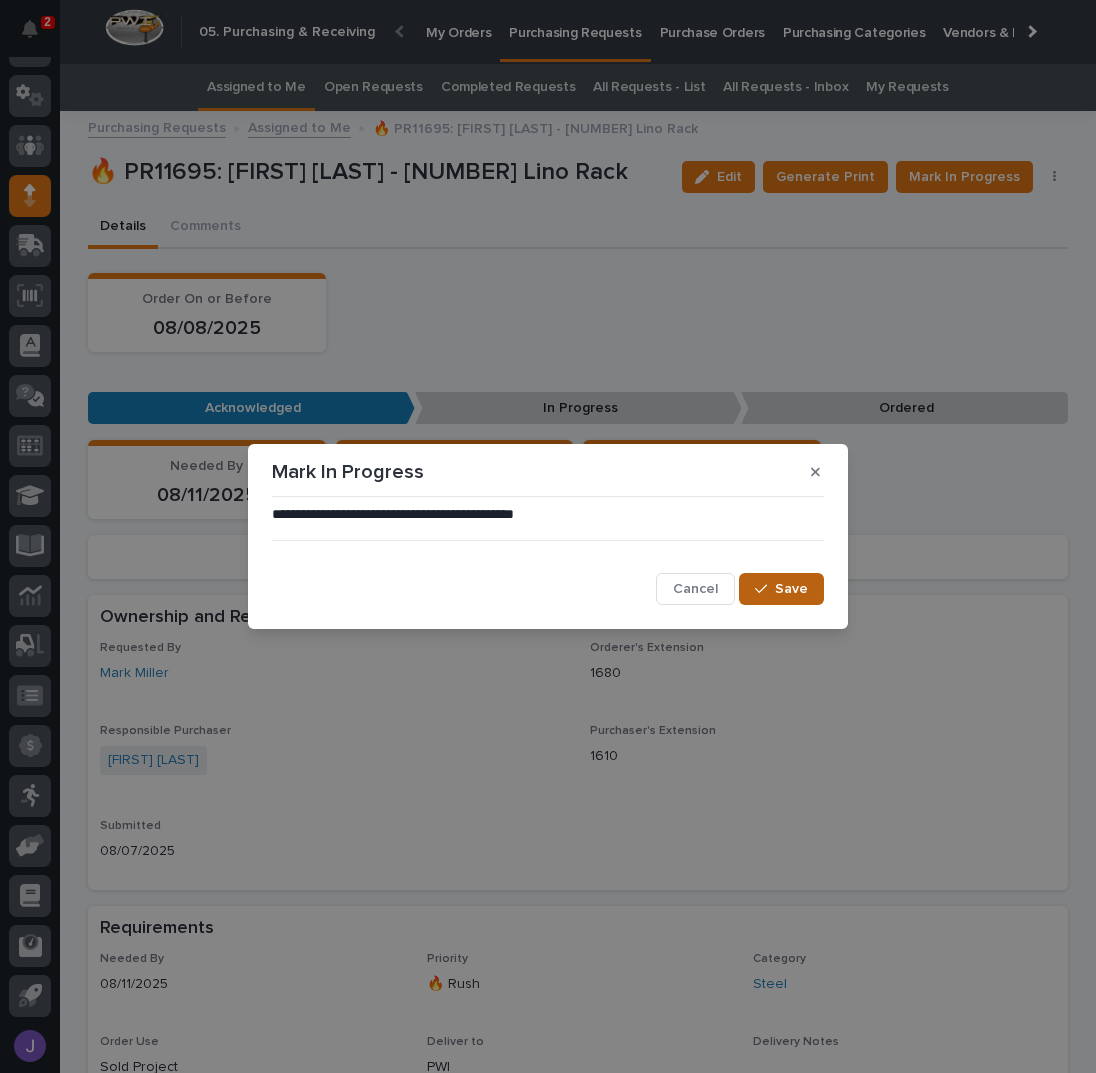 click on "Save" at bounding box center [791, 589] 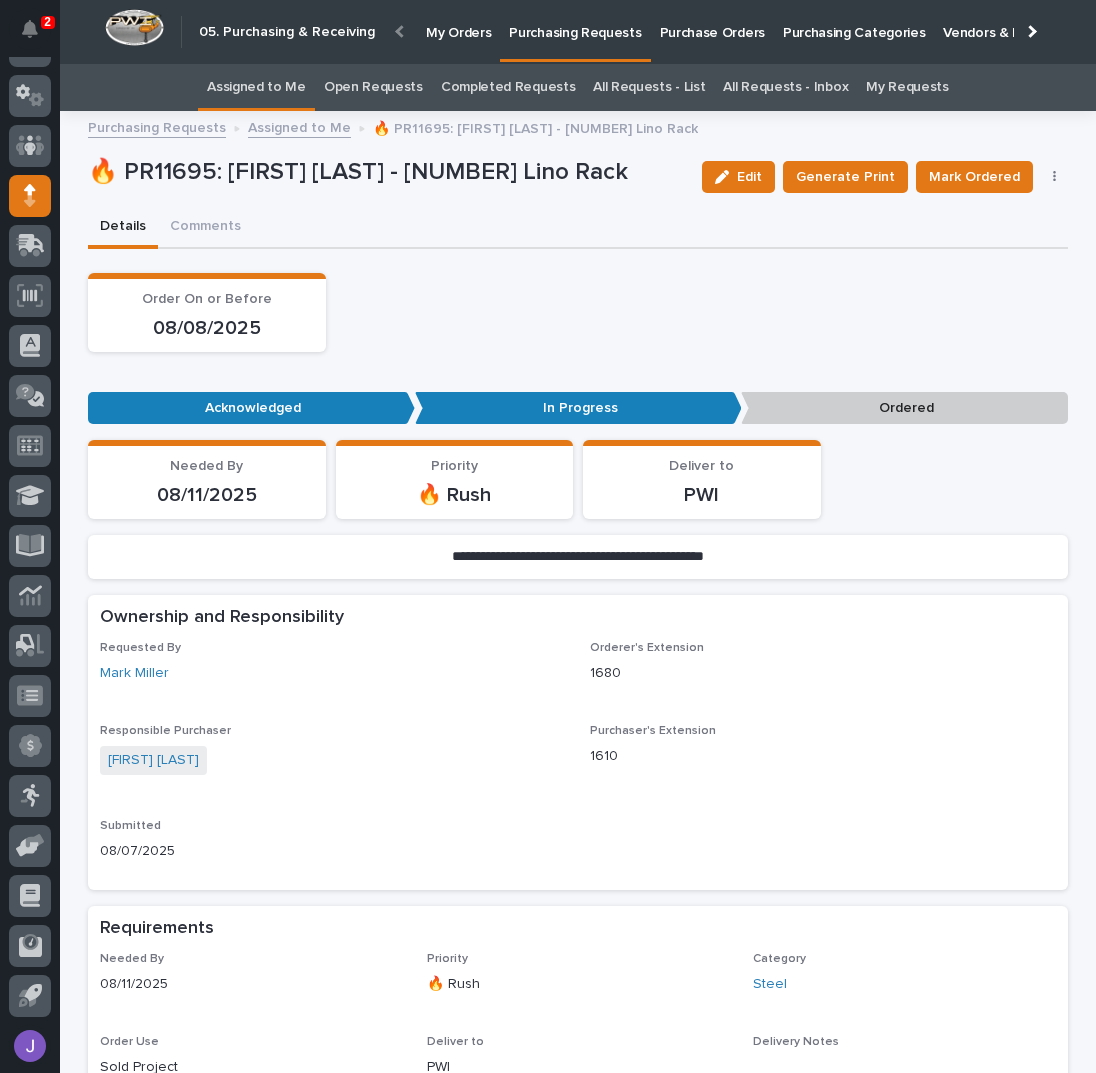click on "Assigned to Me" at bounding box center (256, 87) 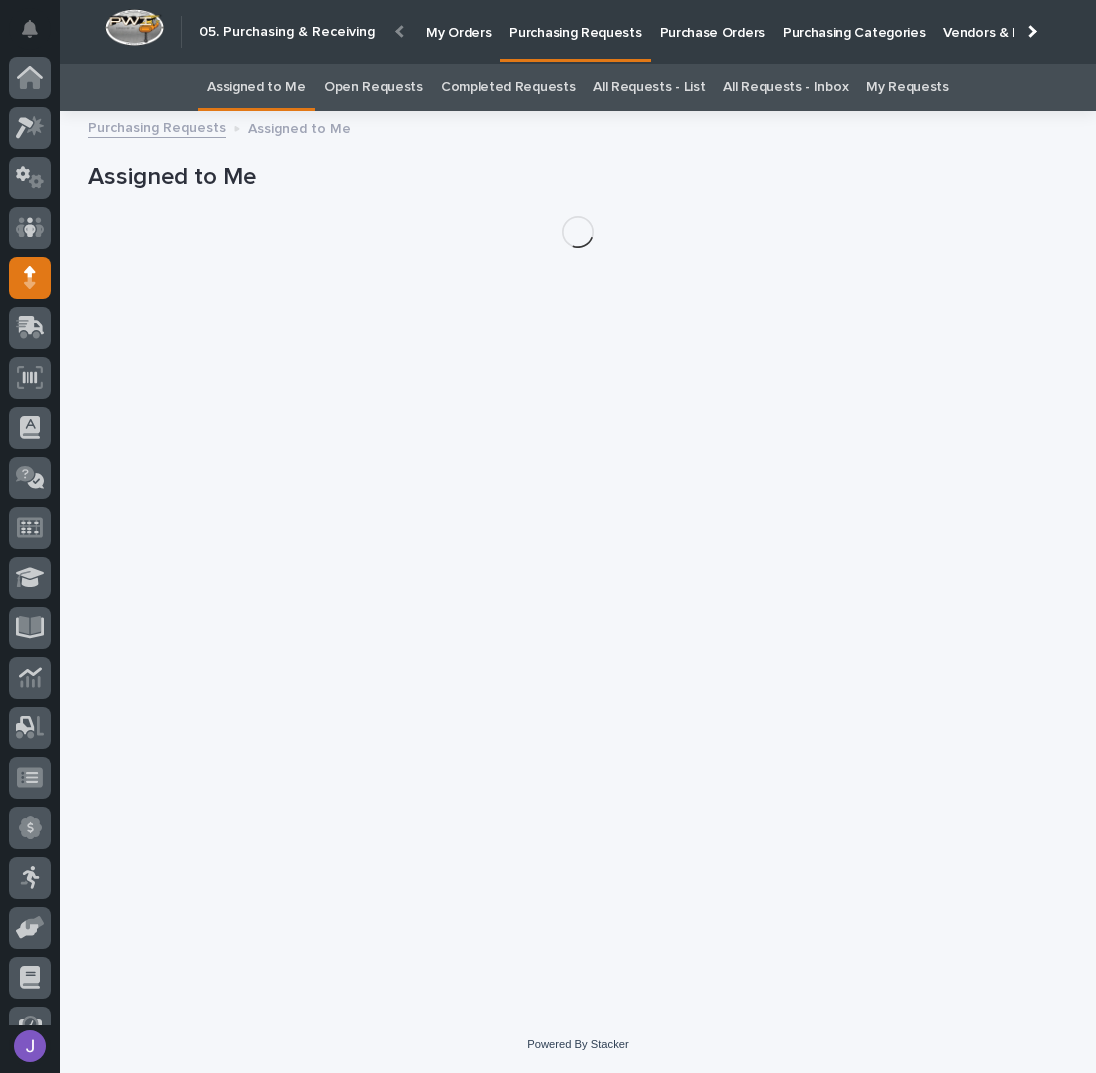 scroll, scrollTop: 82, scrollLeft: 0, axis: vertical 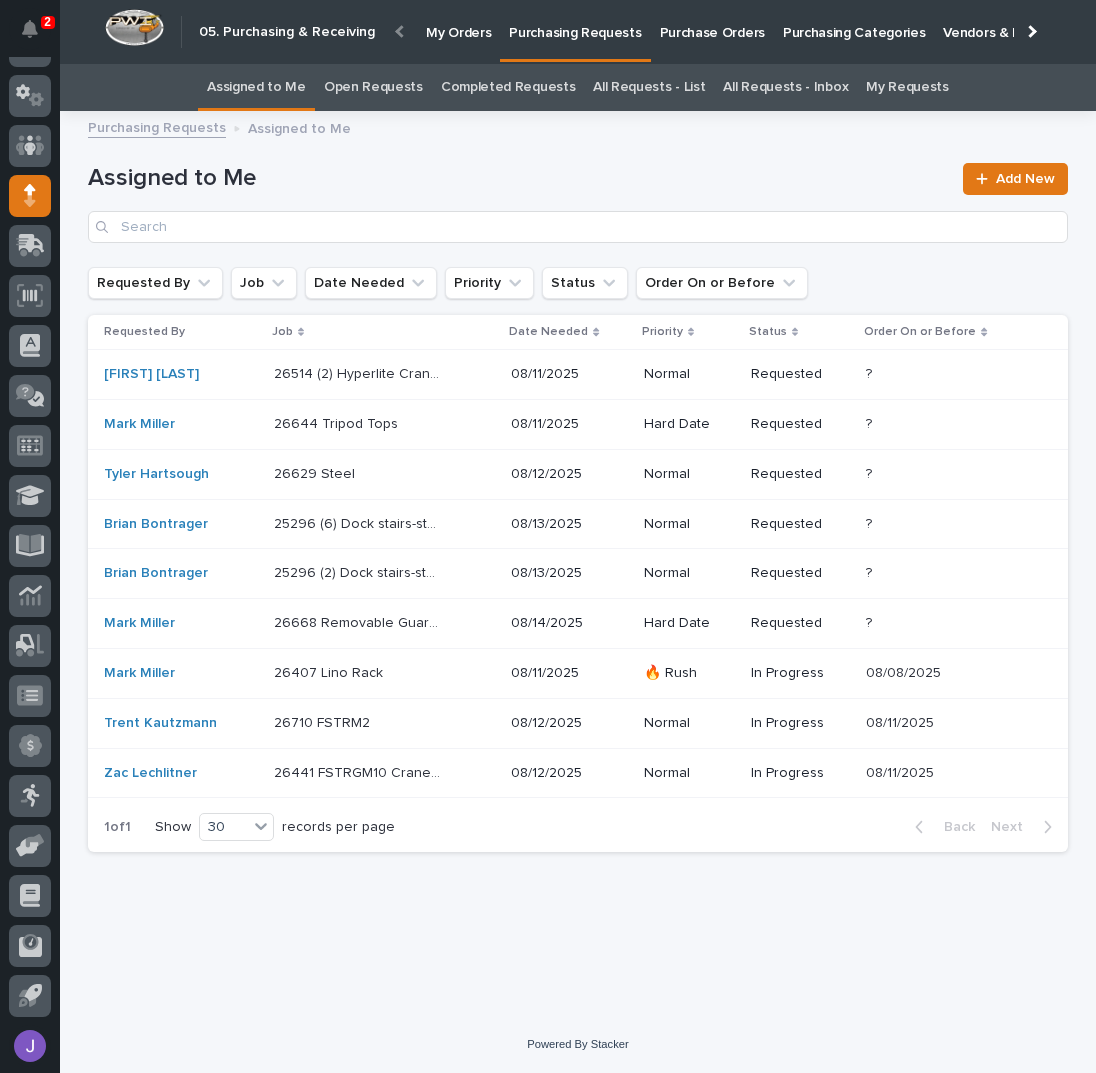click on "[NUMBER] (6) Dock stairs-steel [NUMBER] (6) Dock stairs-steel" at bounding box center [384, 524] 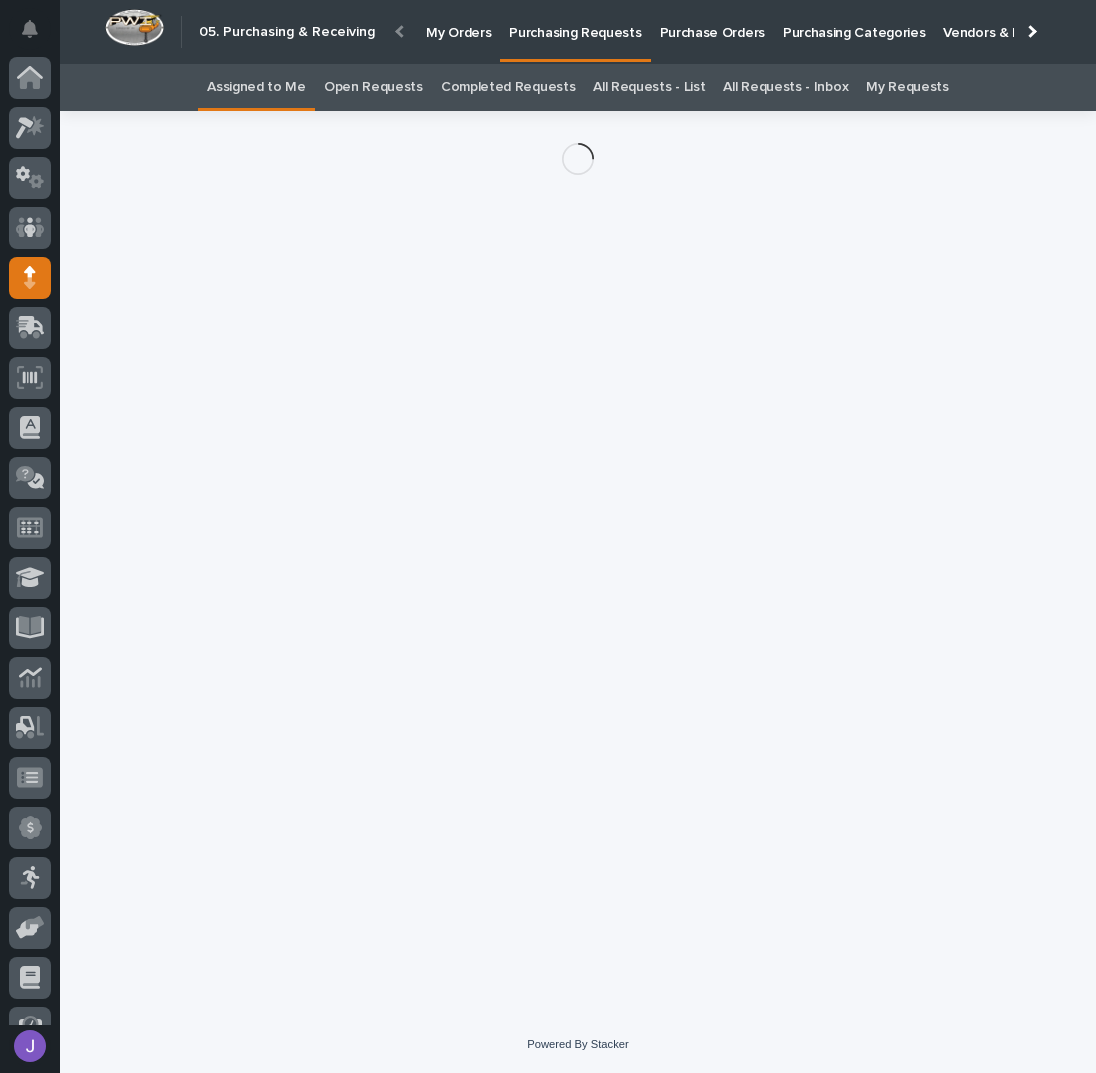 scroll, scrollTop: 82, scrollLeft: 0, axis: vertical 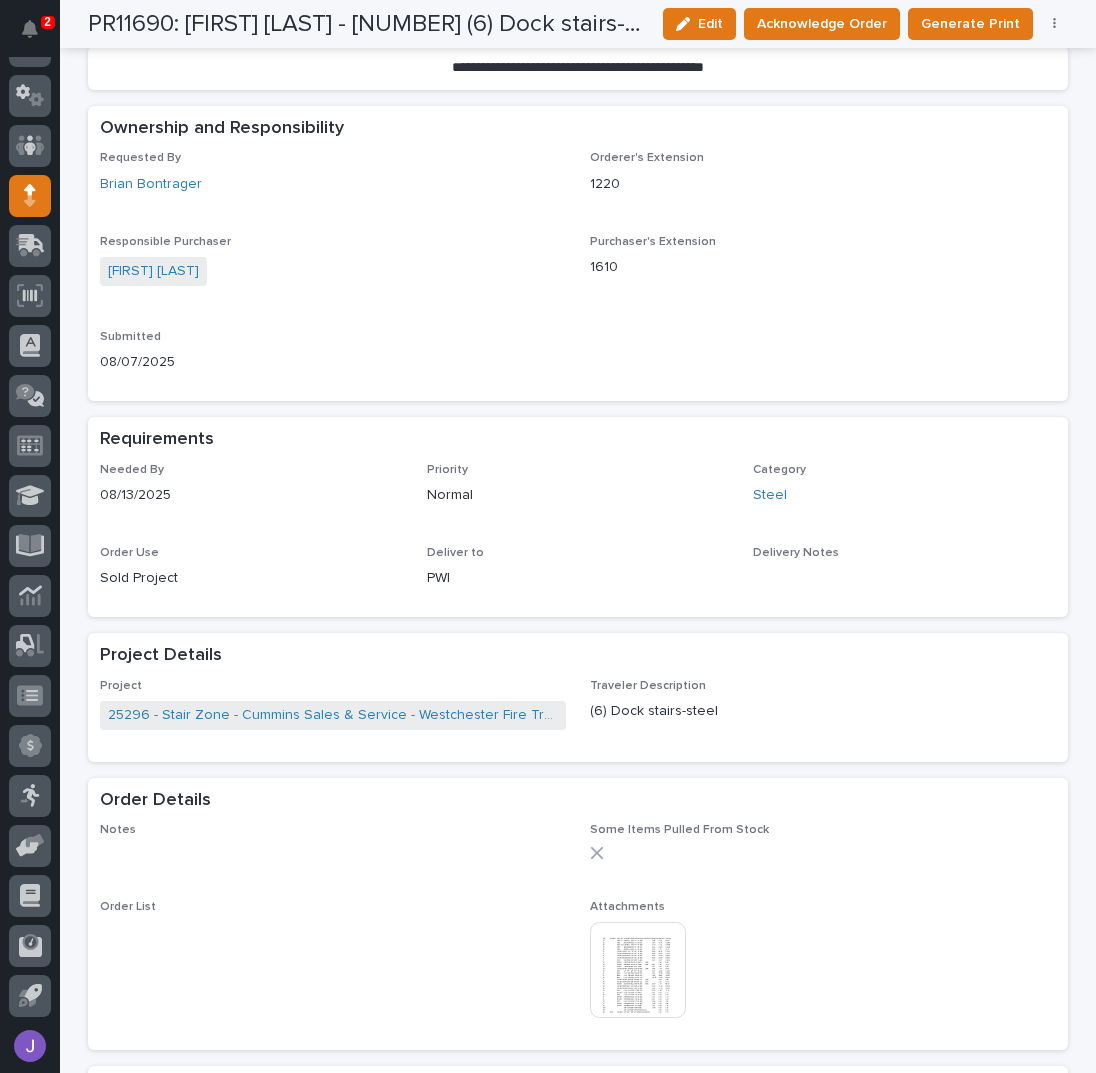 click at bounding box center [638, 970] 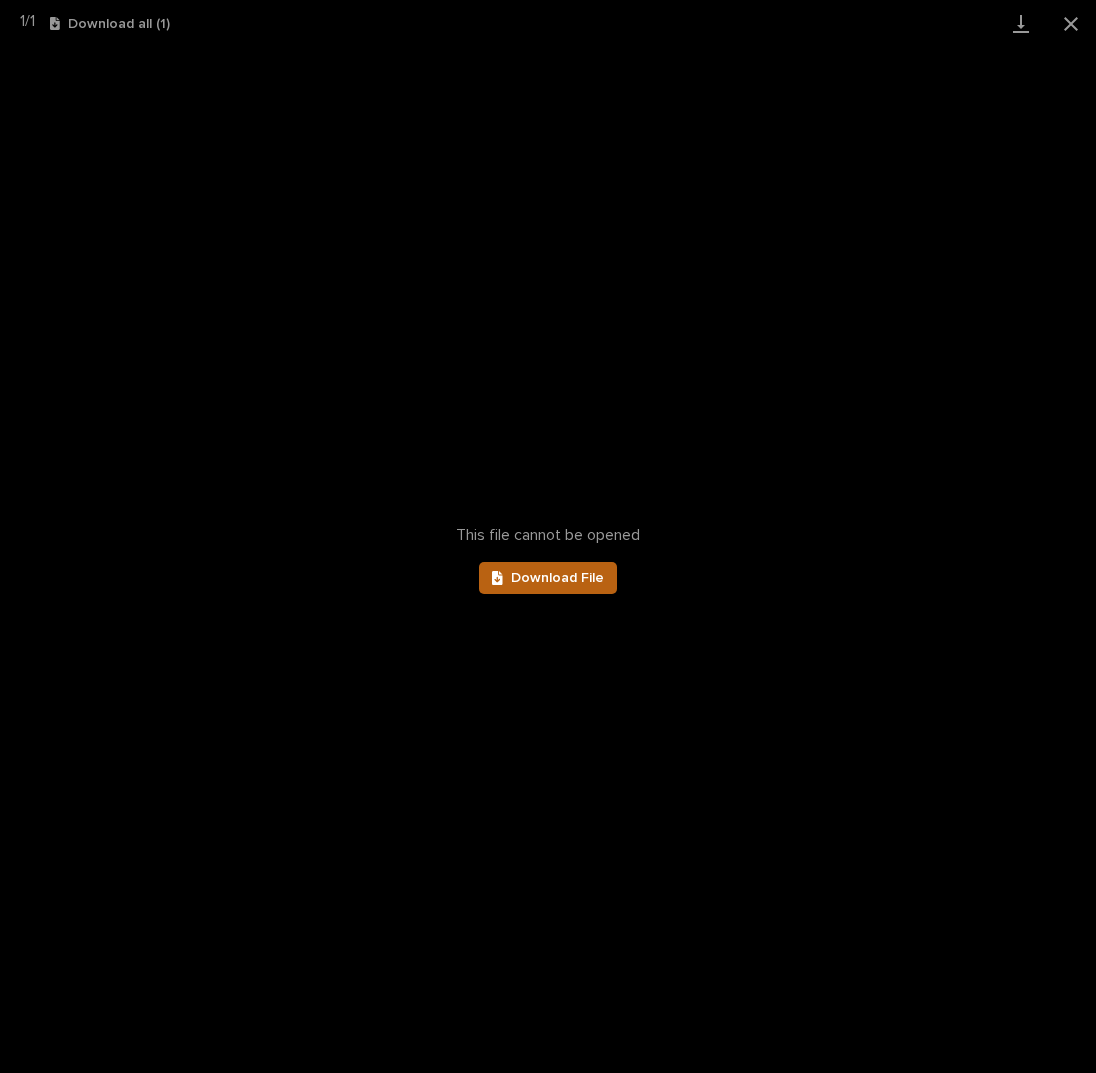 click on "Download File" at bounding box center [548, 578] 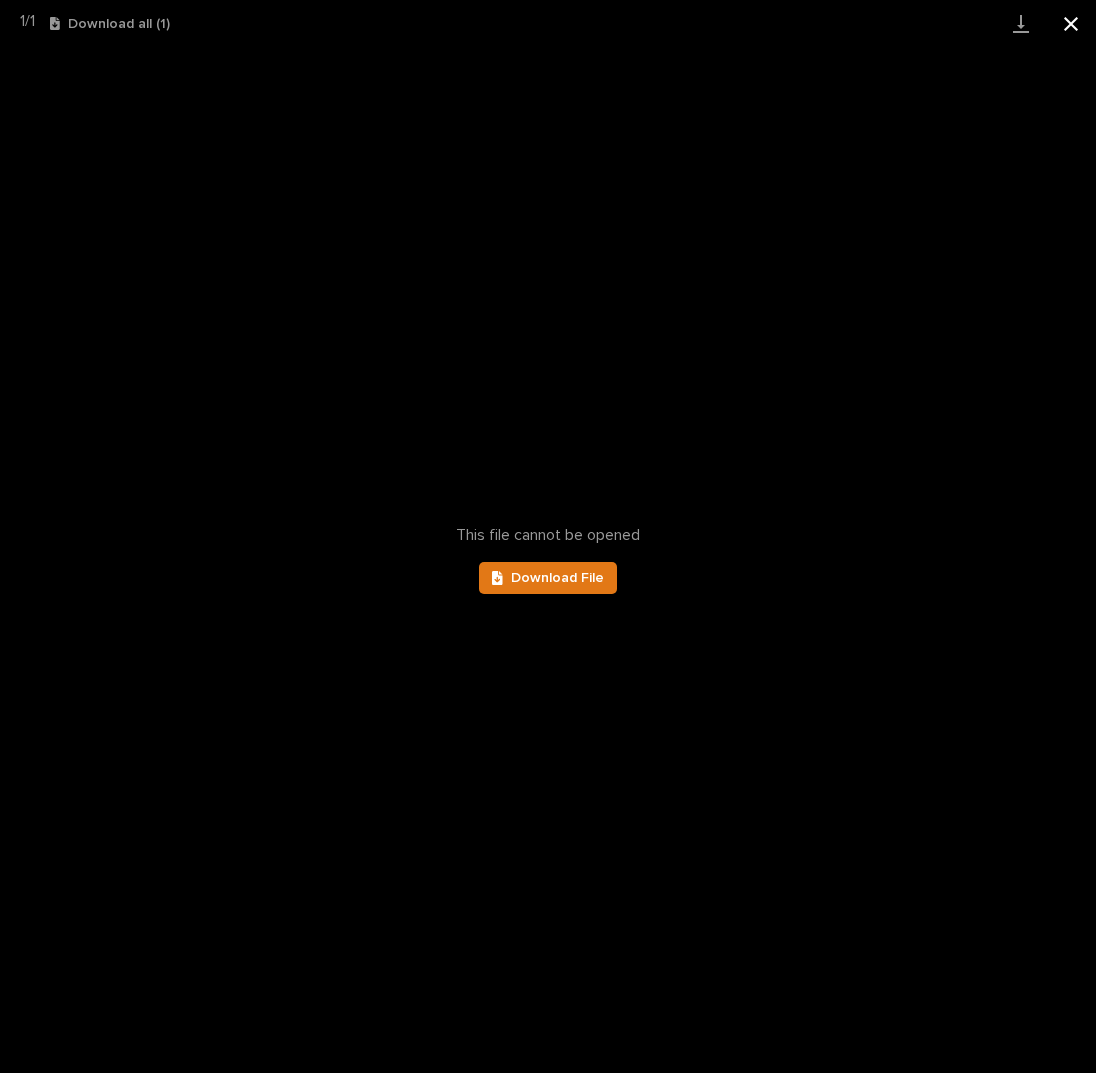 click at bounding box center (1071, 23) 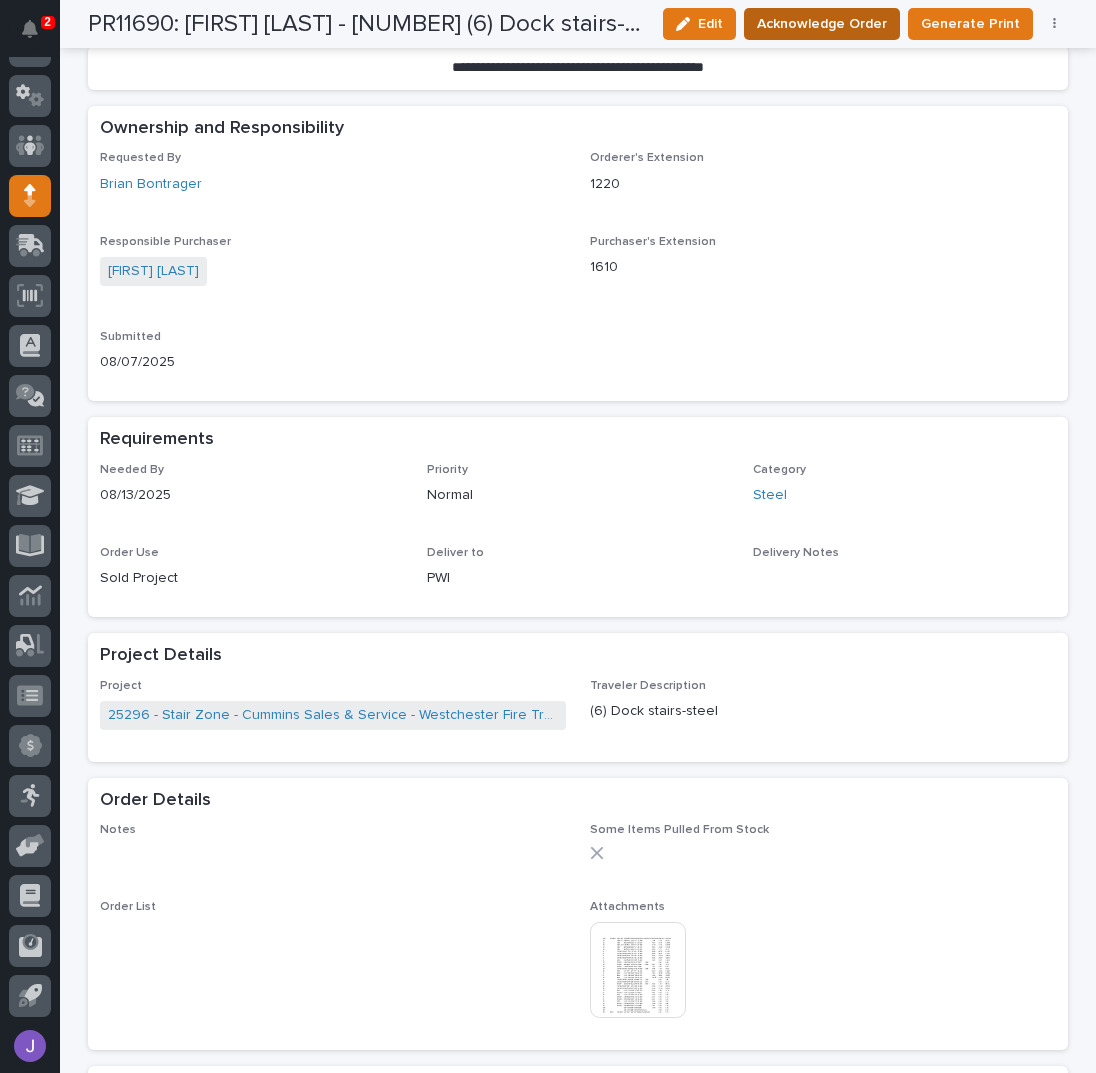 click on "Acknowledge Order" at bounding box center (822, 24) 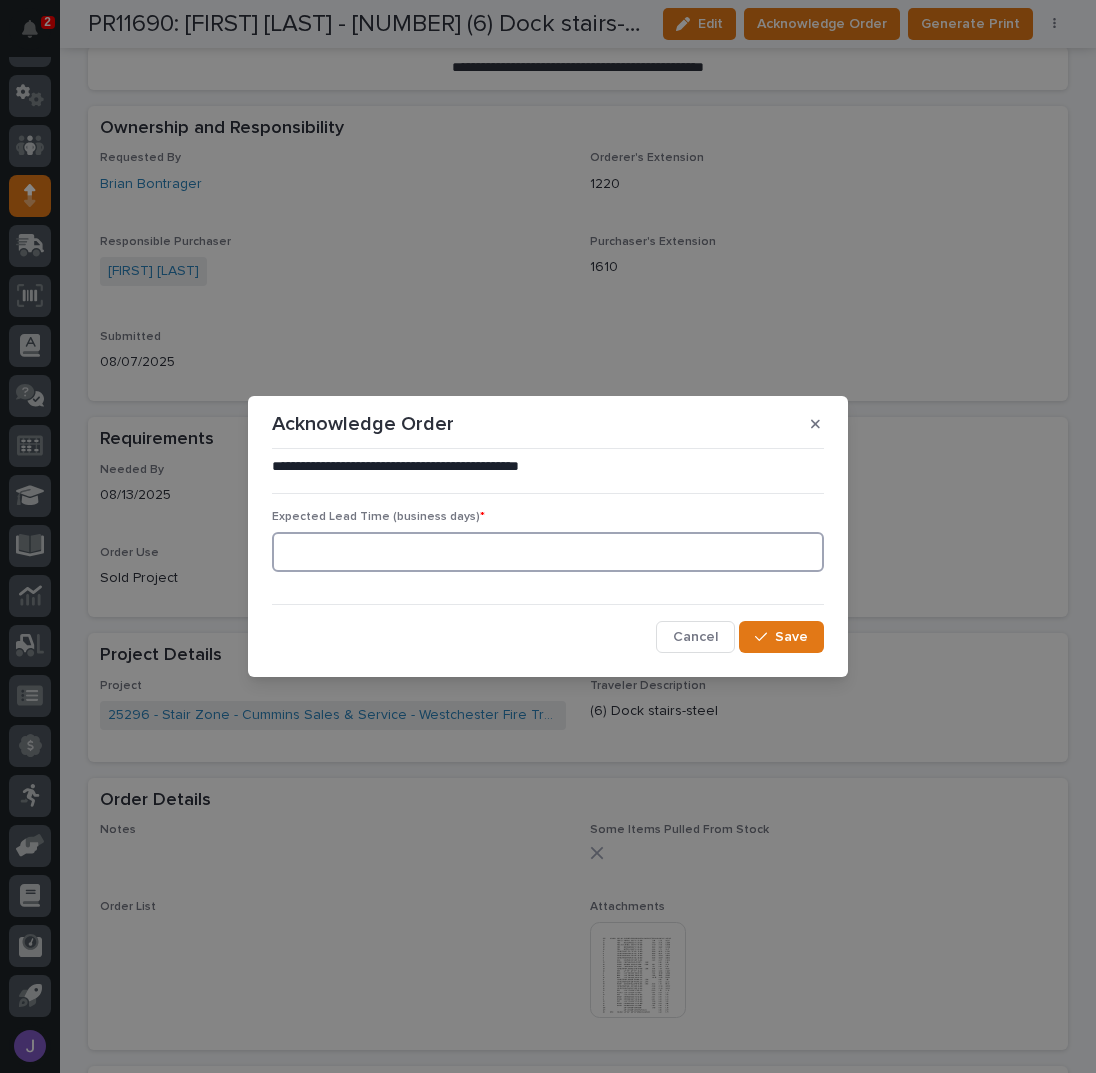 click at bounding box center [548, 552] 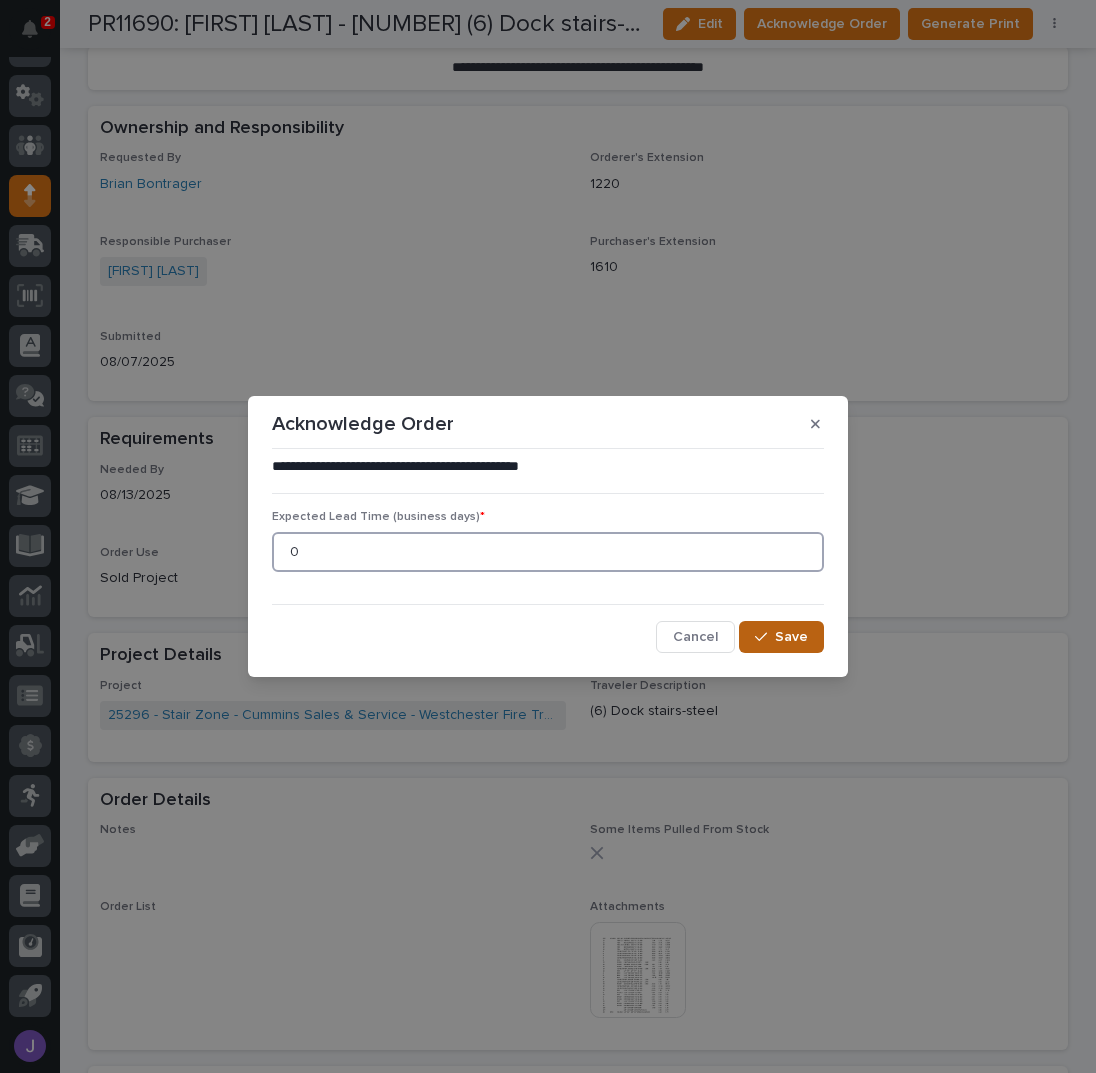 type on "0" 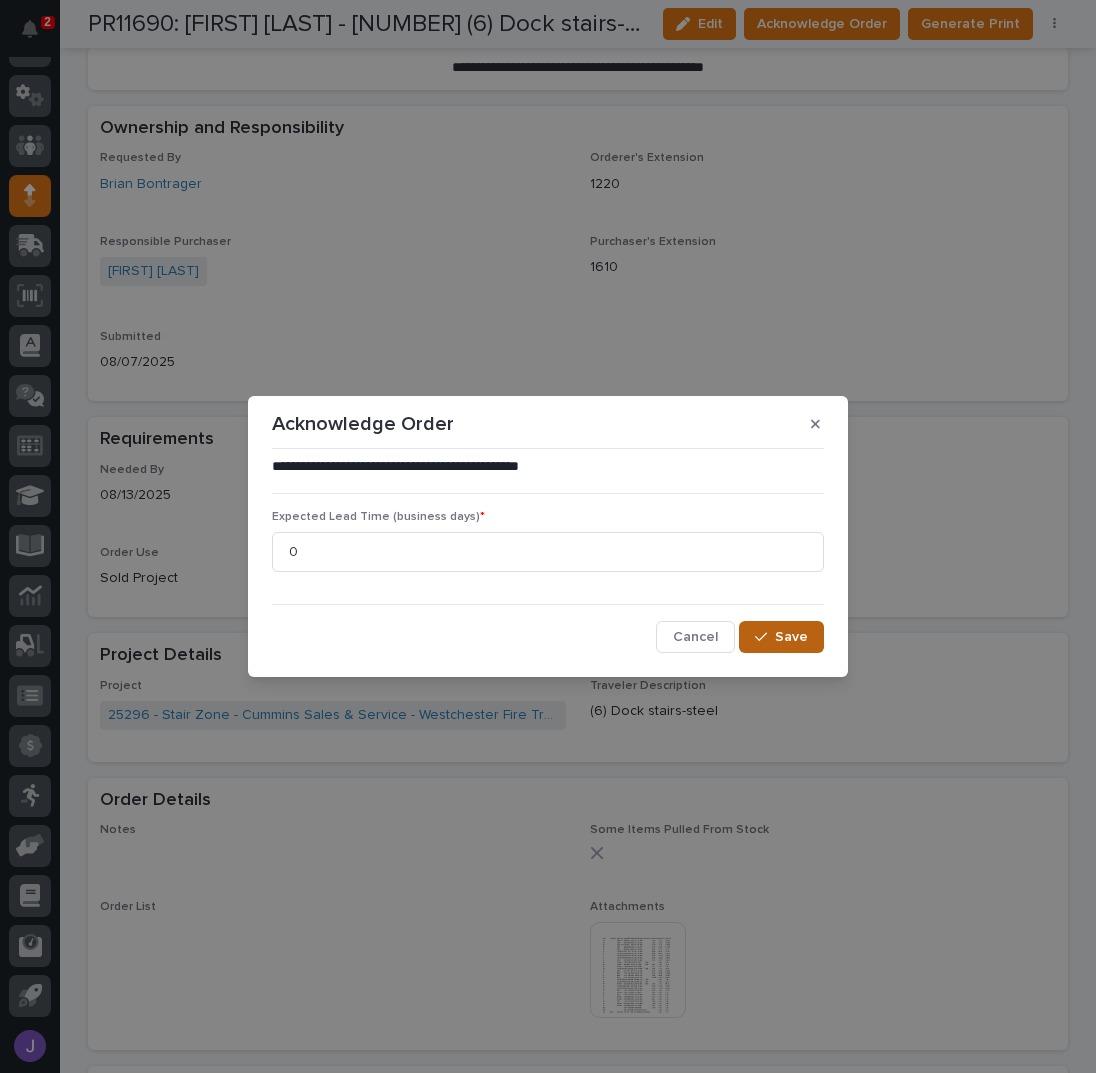 click on "Save" at bounding box center (791, 637) 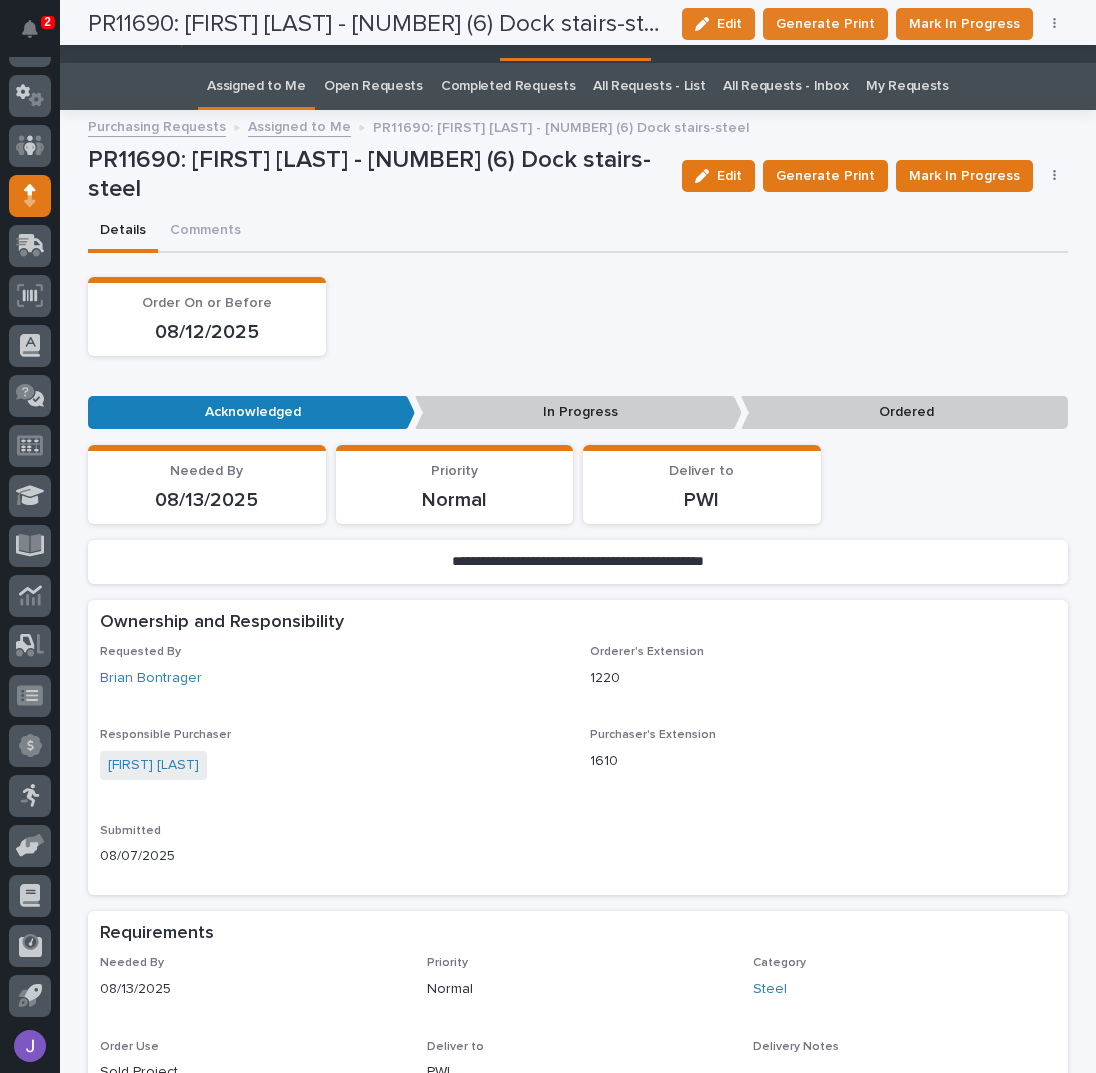 scroll, scrollTop: 0, scrollLeft: 0, axis: both 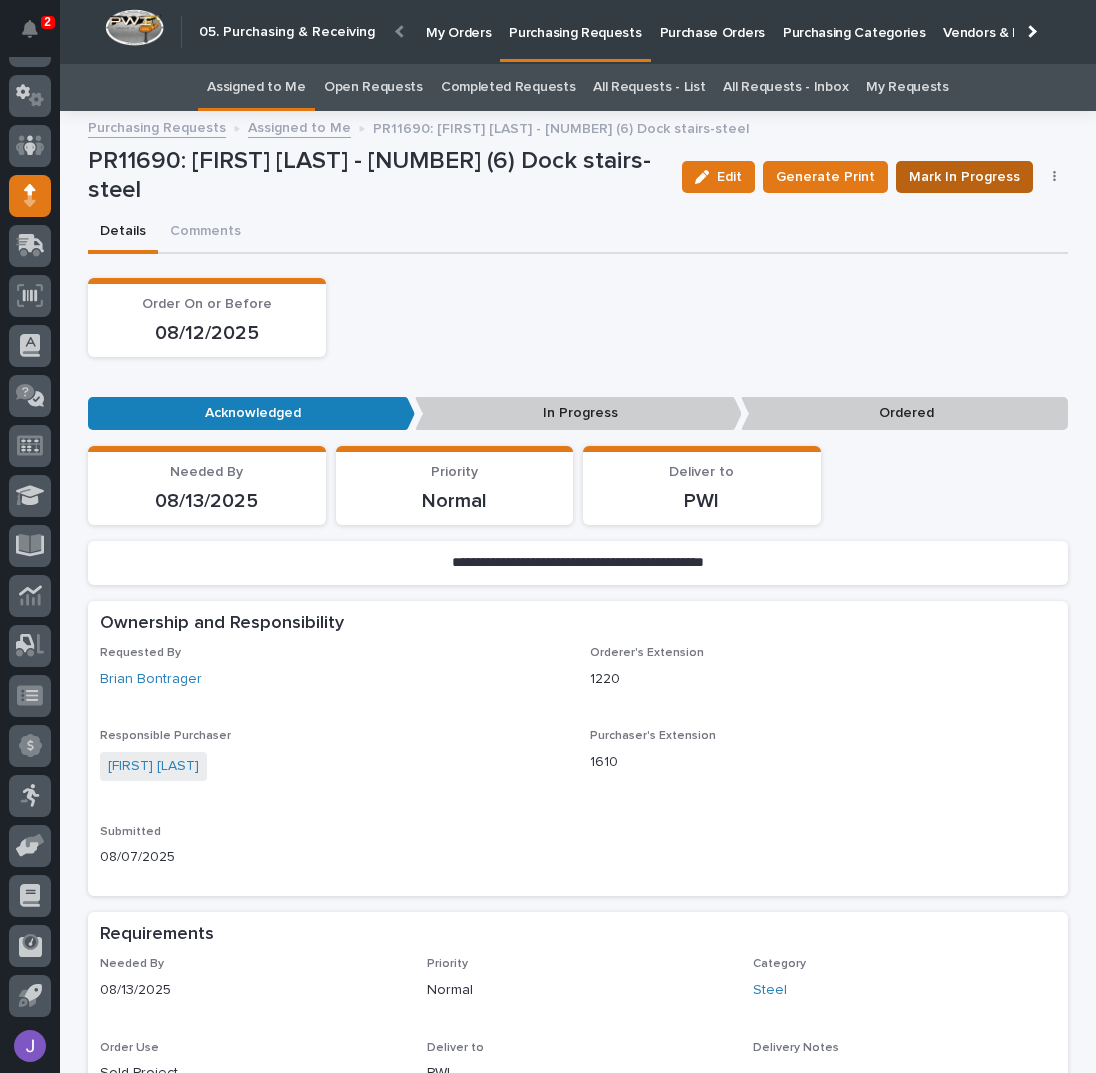 click on "Mark In Progress" at bounding box center (964, 177) 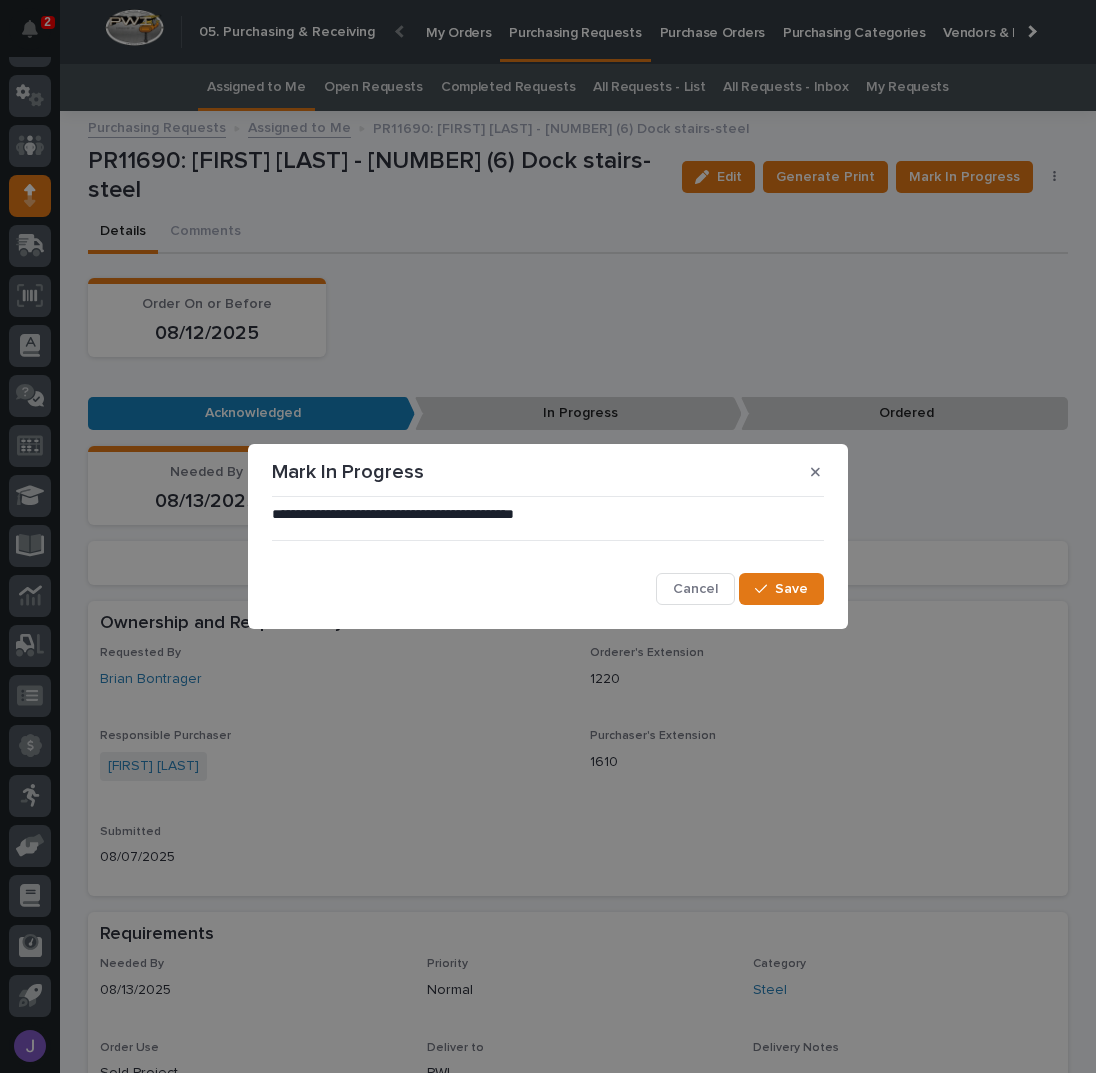 click on "**********" at bounding box center [548, 555] 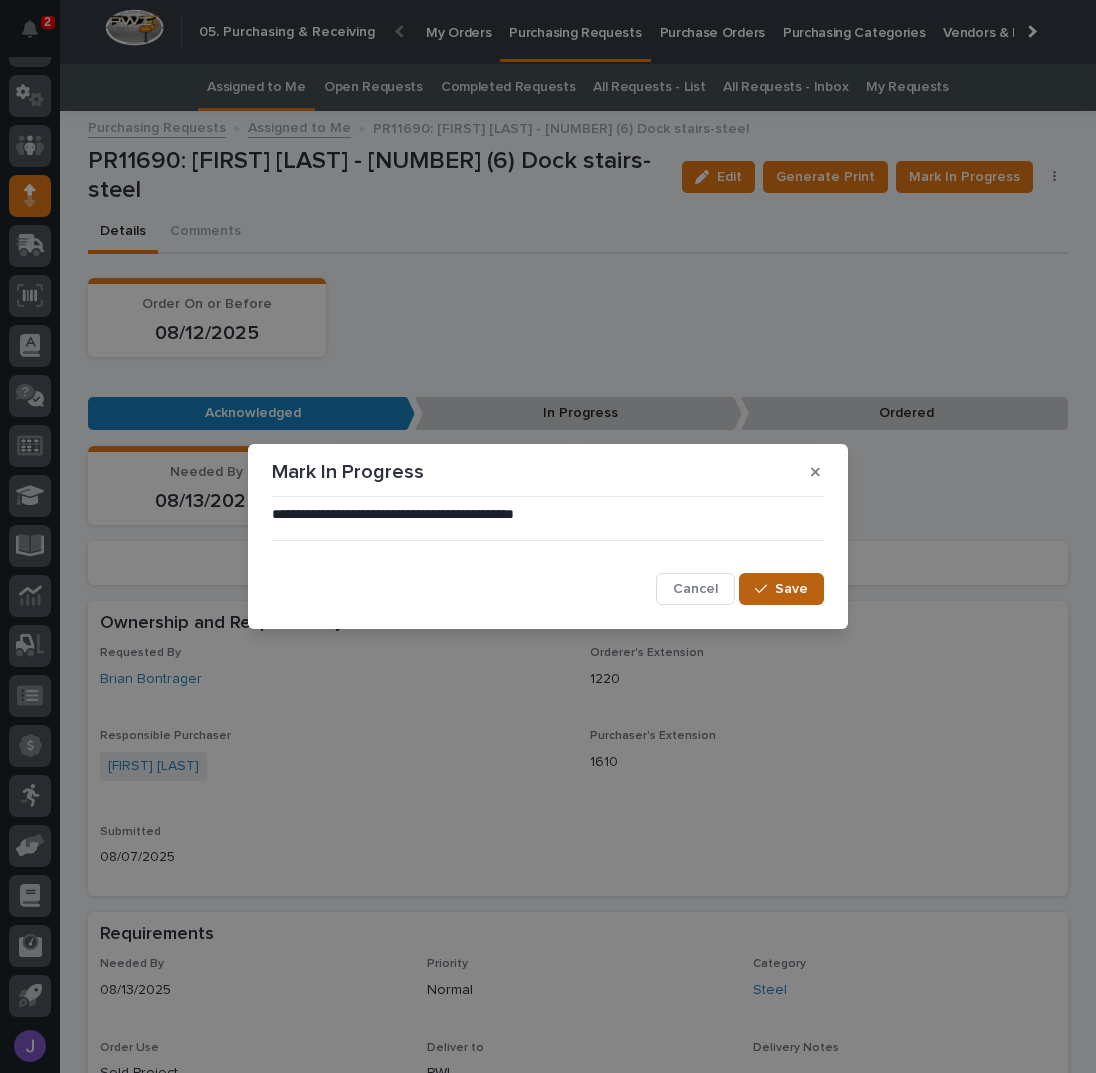 click on "Save" at bounding box center [791, 589] 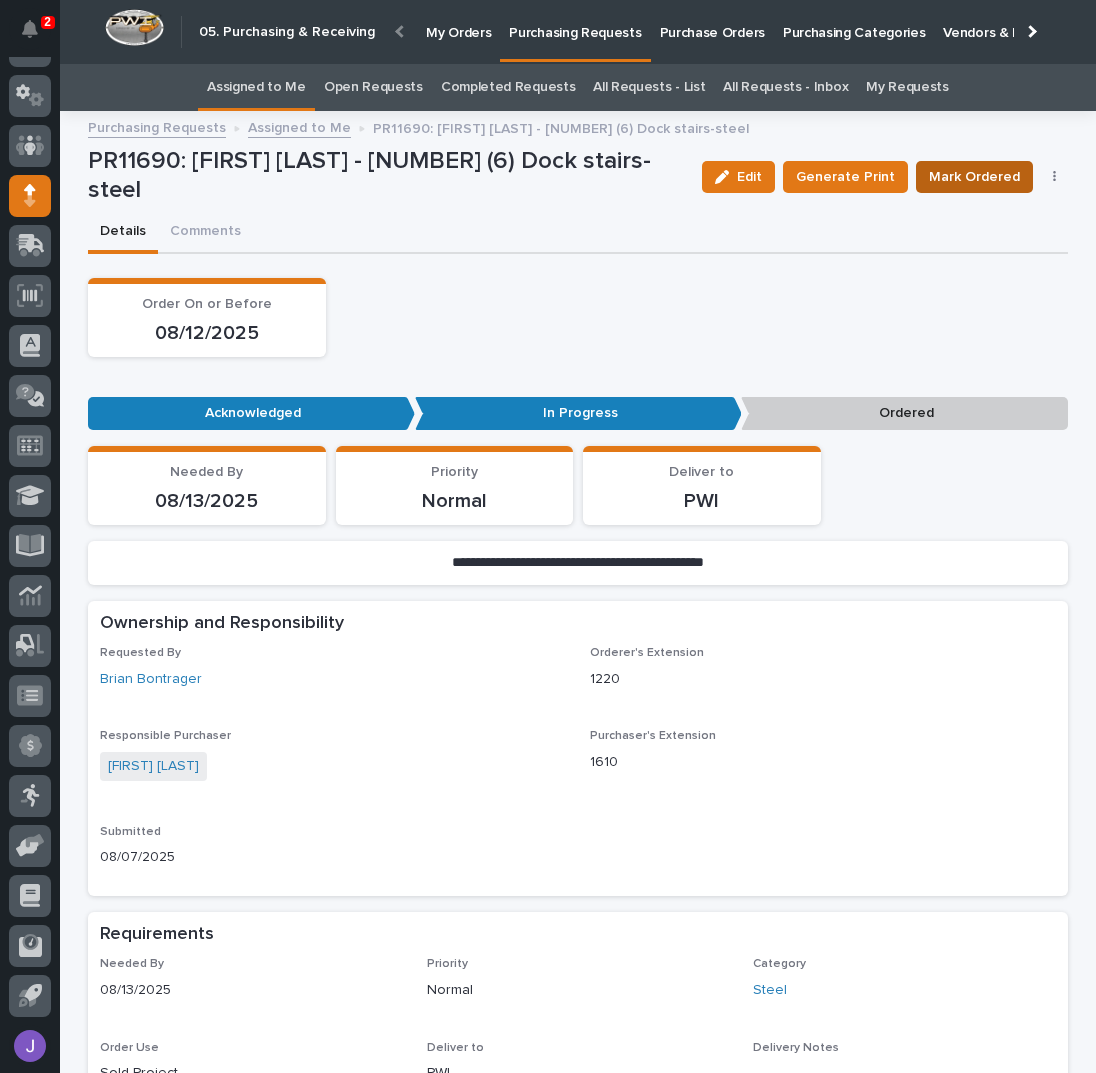 click on "Mark Ordered" at bounding box center (974, 177) 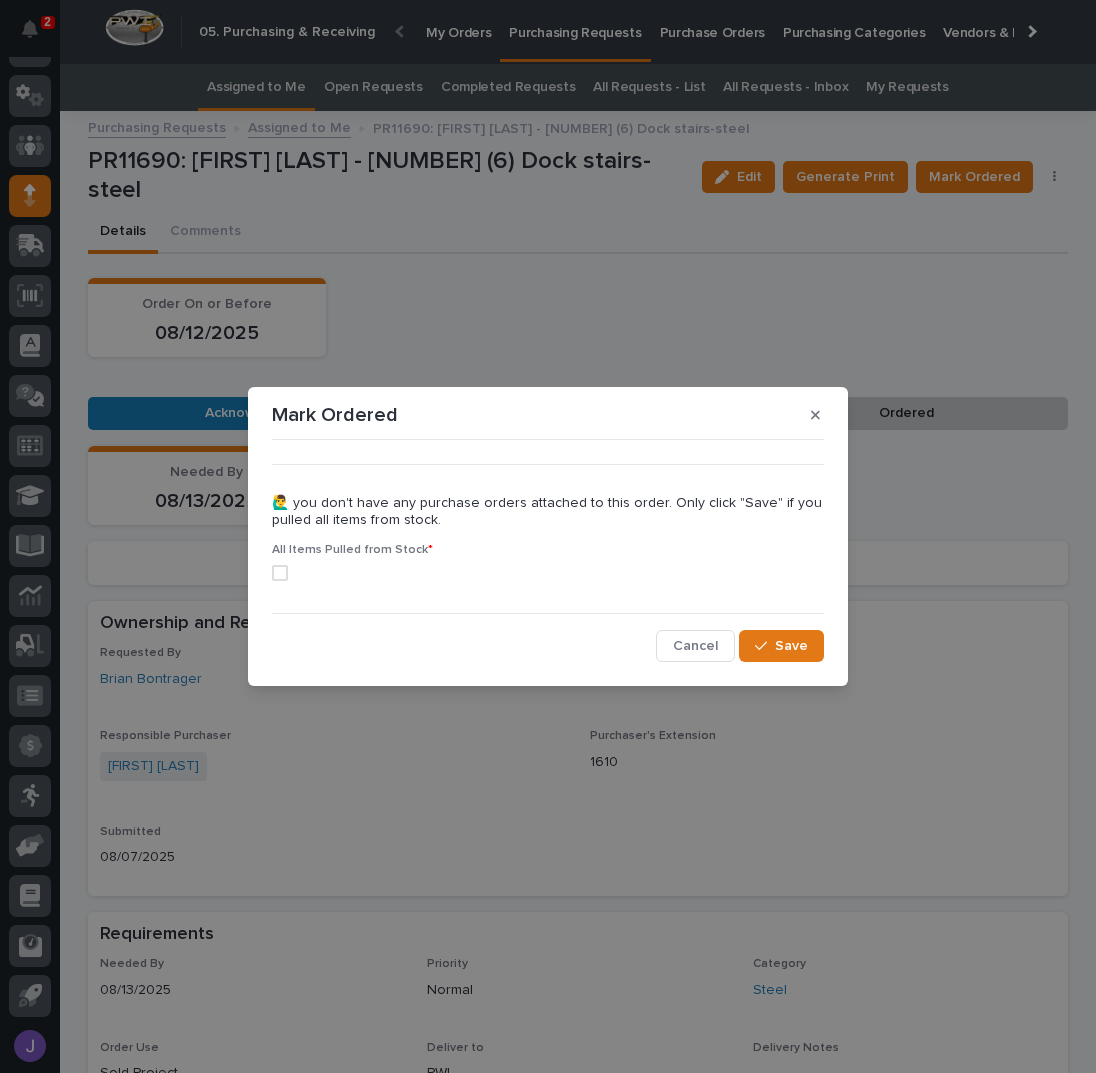 click at bounding box center (280, 573) 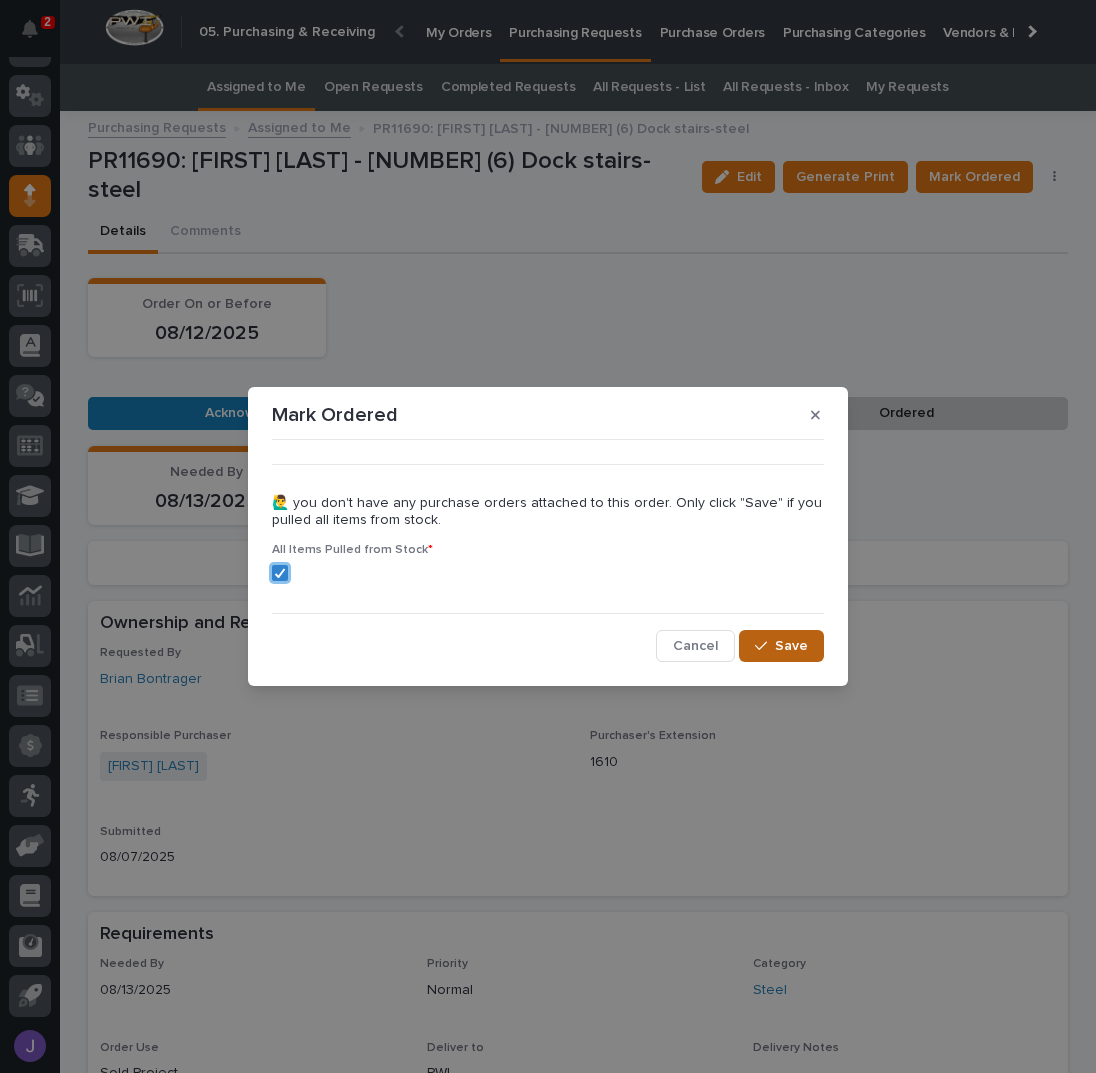 click on "Save" at bounding box center (791, 646) 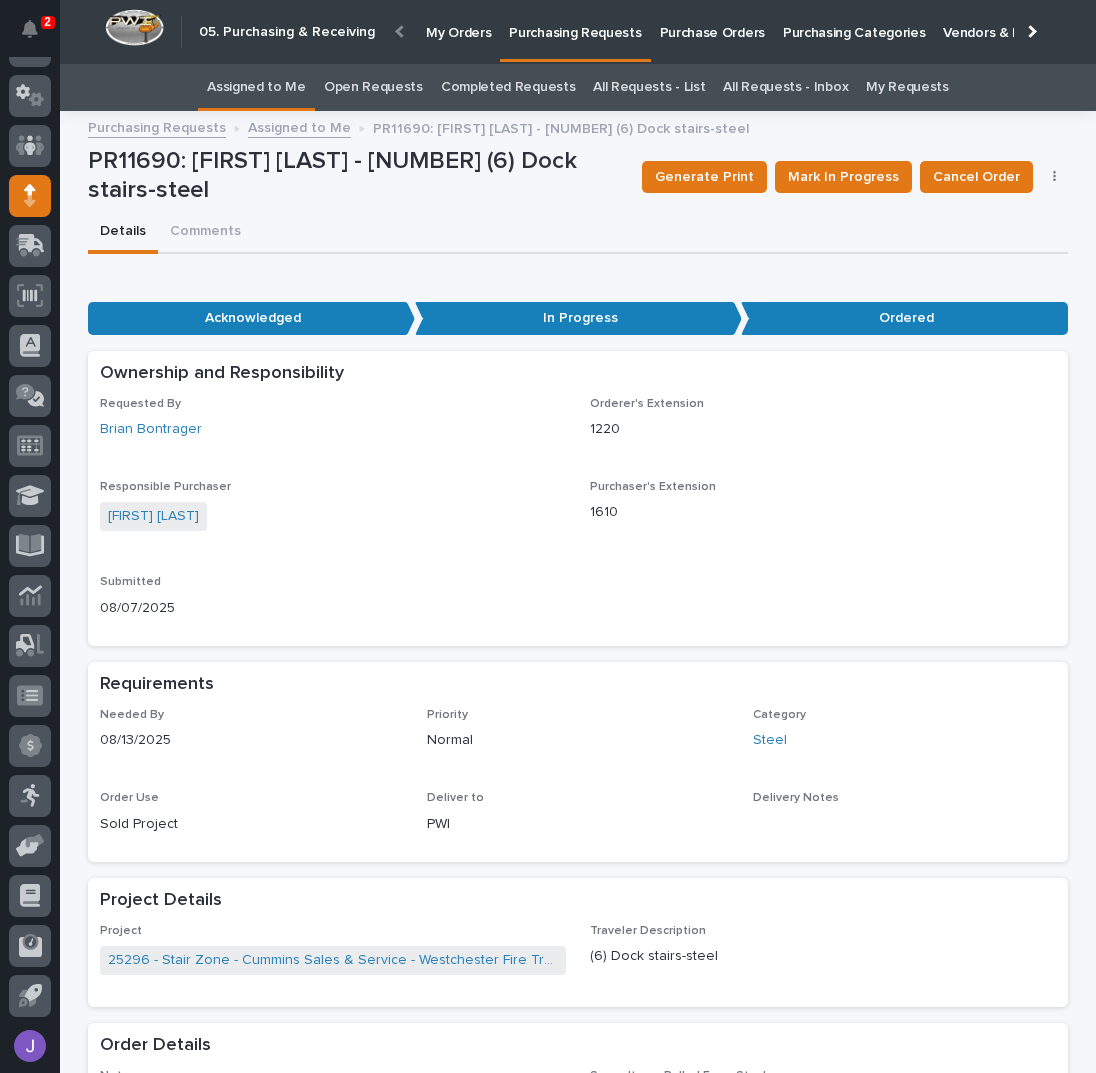 click on "Assigned to Me" at bounding box center (256, 87) 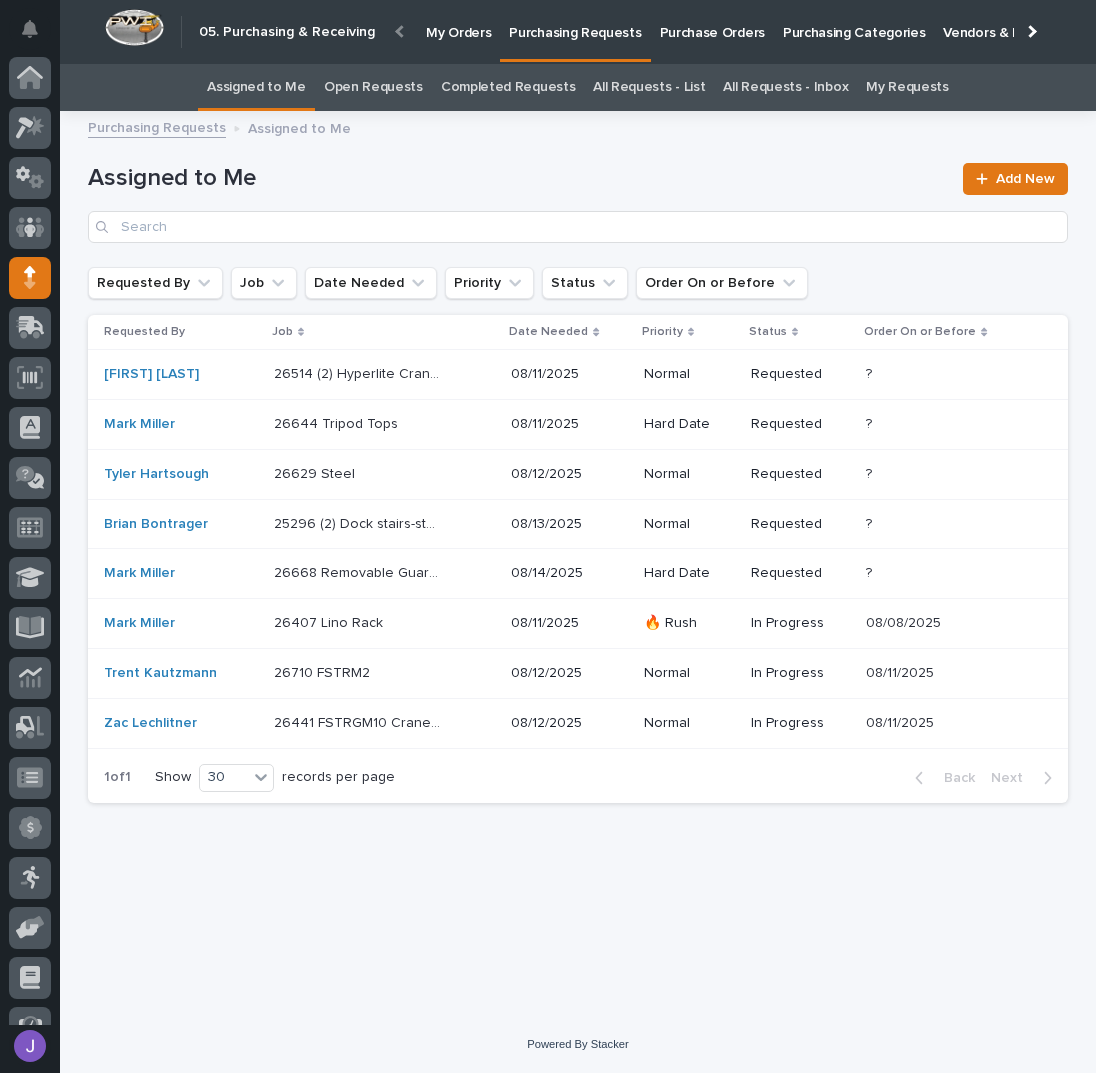 scroll, scrollTop: 82, scrollLeft: 0, axis: vertical 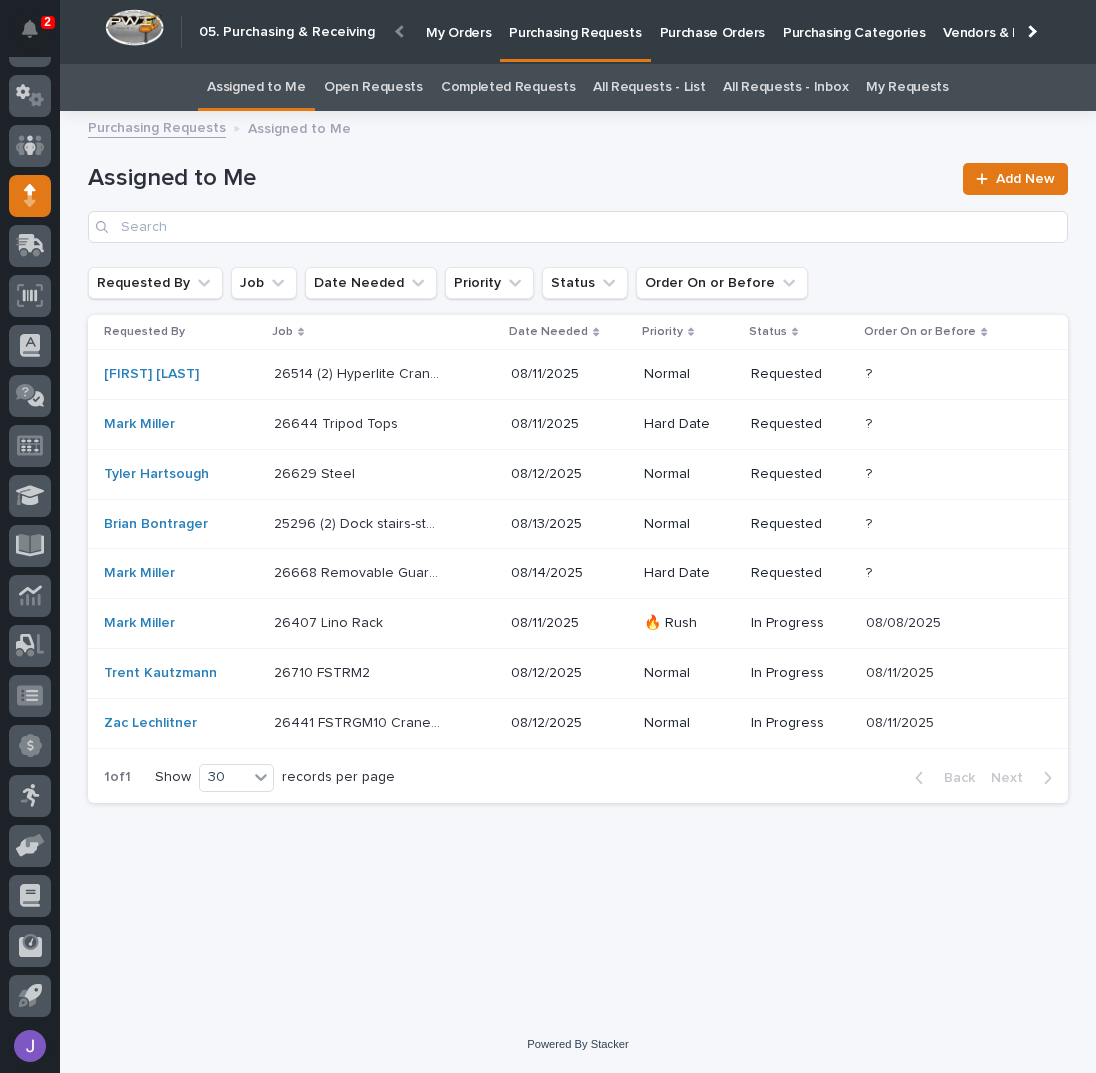 click on "[NUMBER] (2) Hyperlite Crane Systems [NUMBER] (2) Hyperlite Crane Systems" at bounding box center (384, 374) 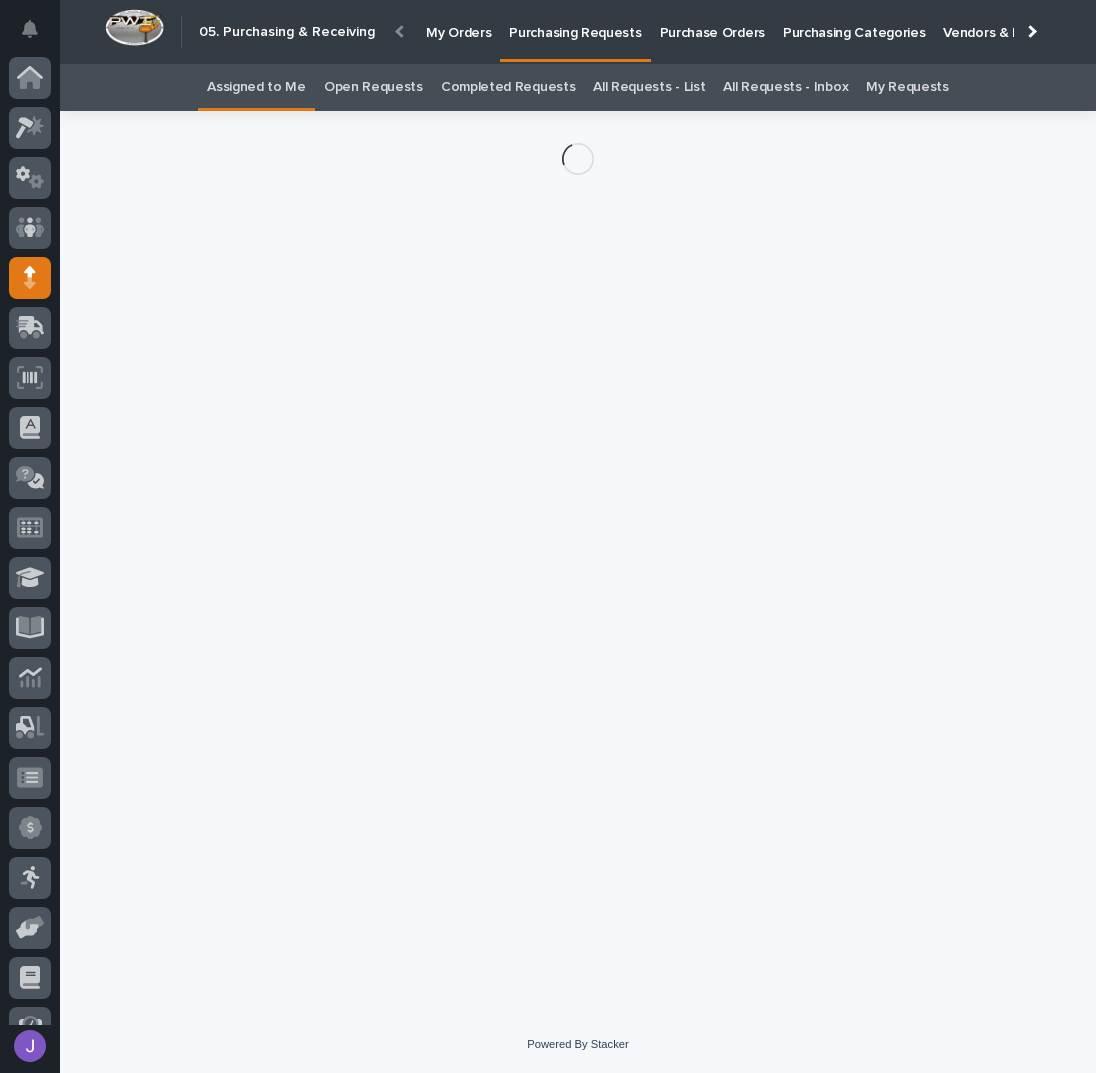 scroll, scrollTop: 82, scrollLeft: 0, axis: vertical 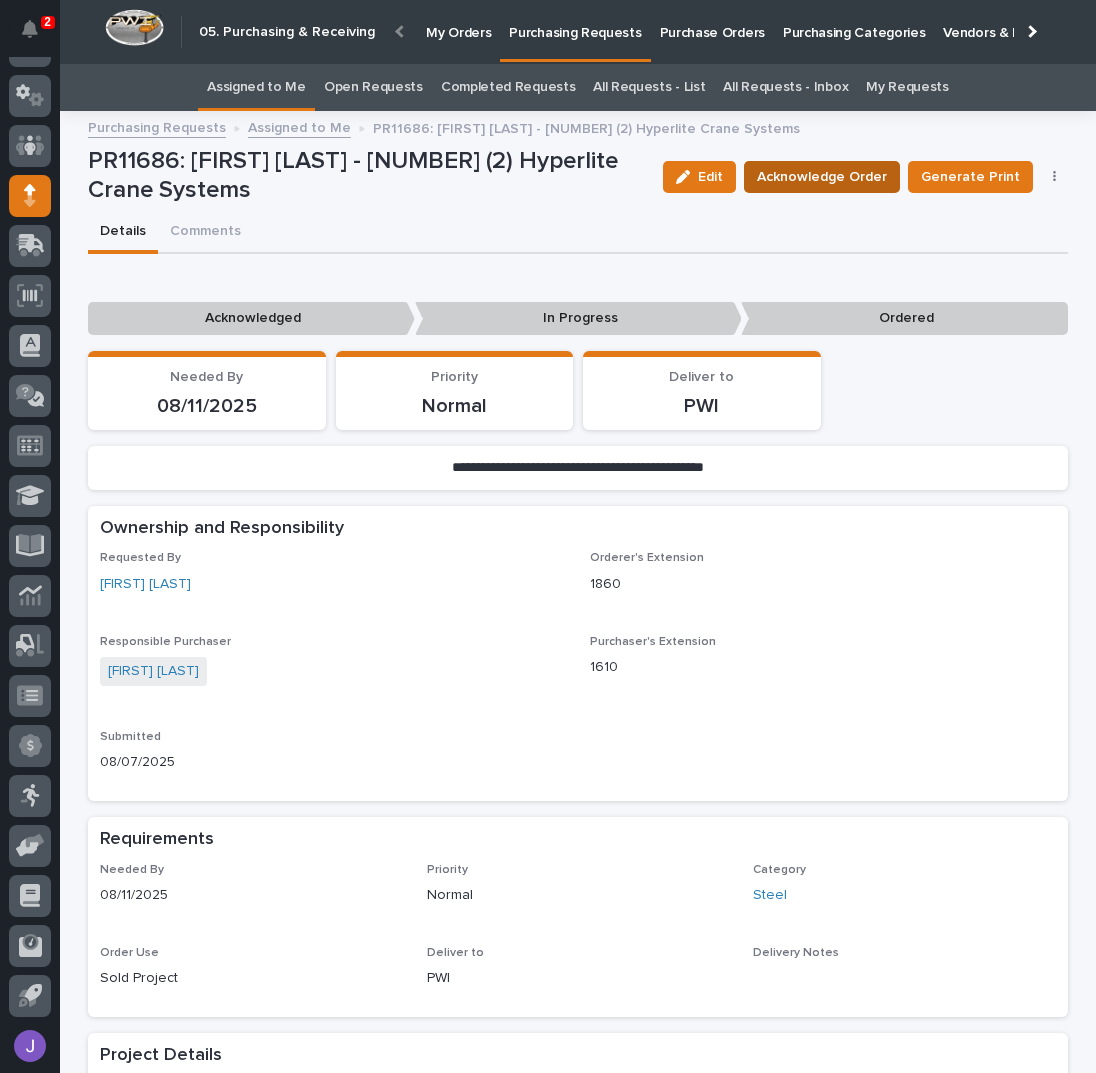 click on "Acknowledge Order" at bounding box center (822, 177) 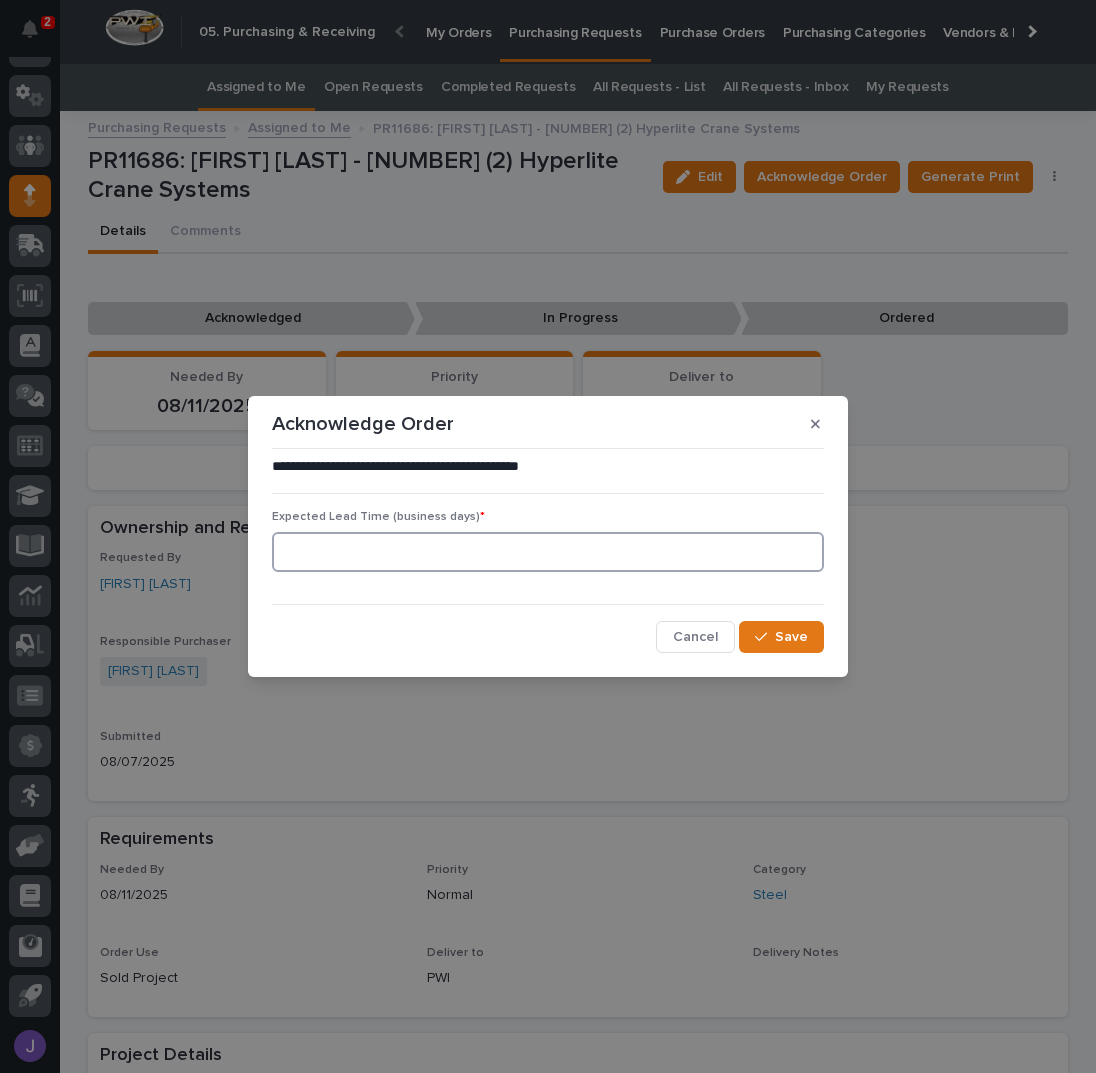 click at bounding box center (548, 552) 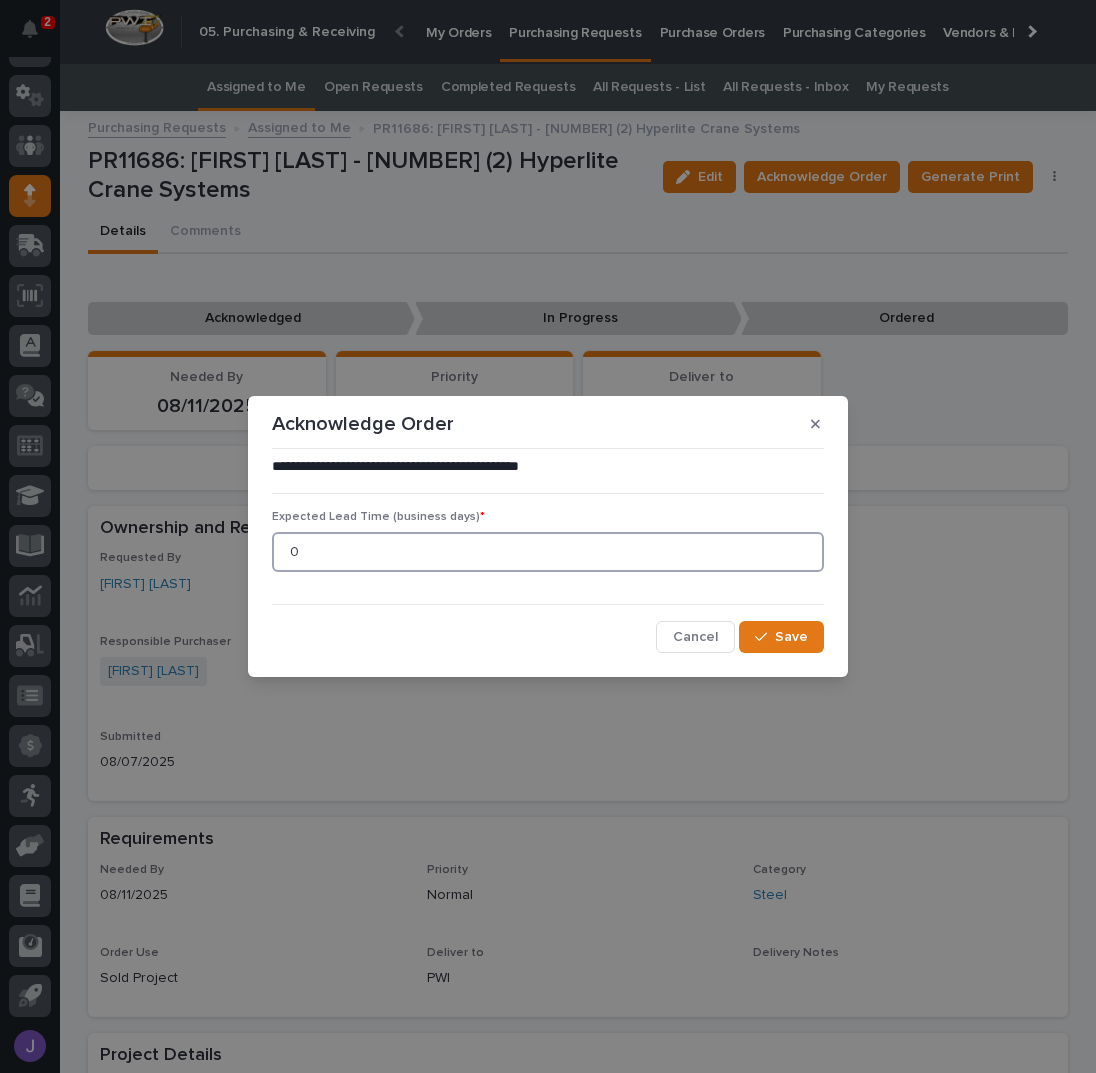 type on "0" 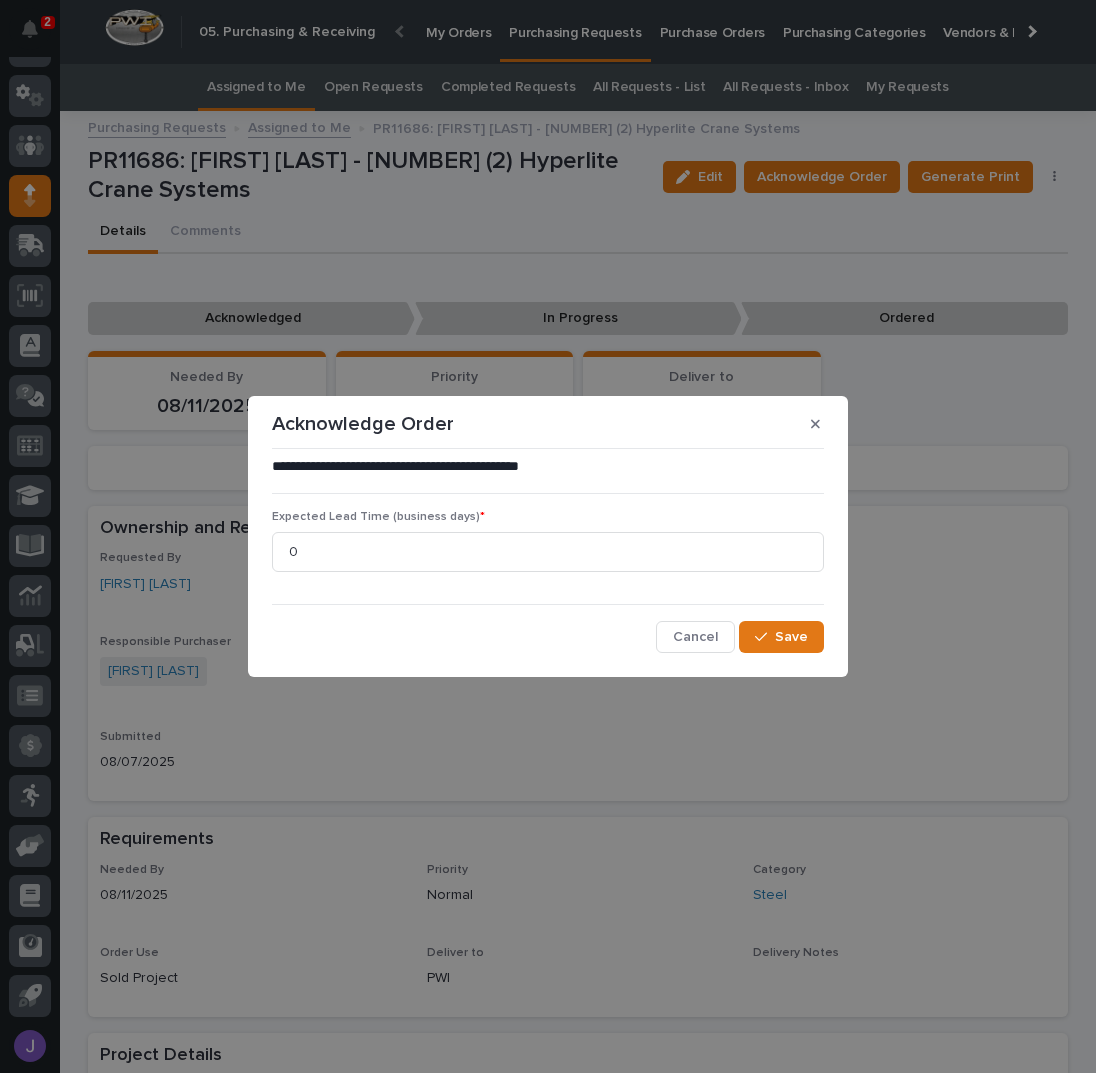 click on "**********" at bounding box center [548, 555] 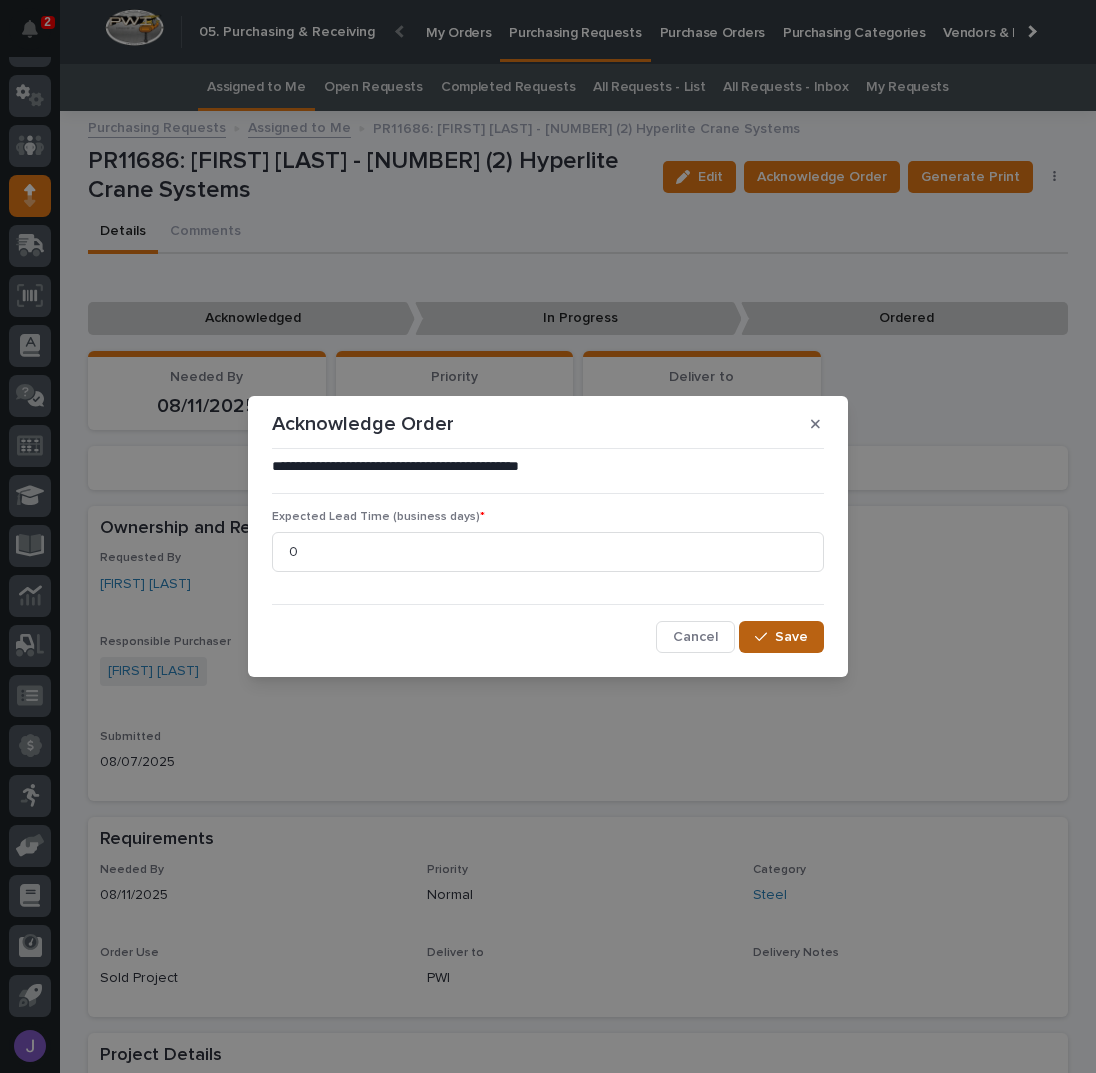 click on "Save" at bounding box center [791, 637] 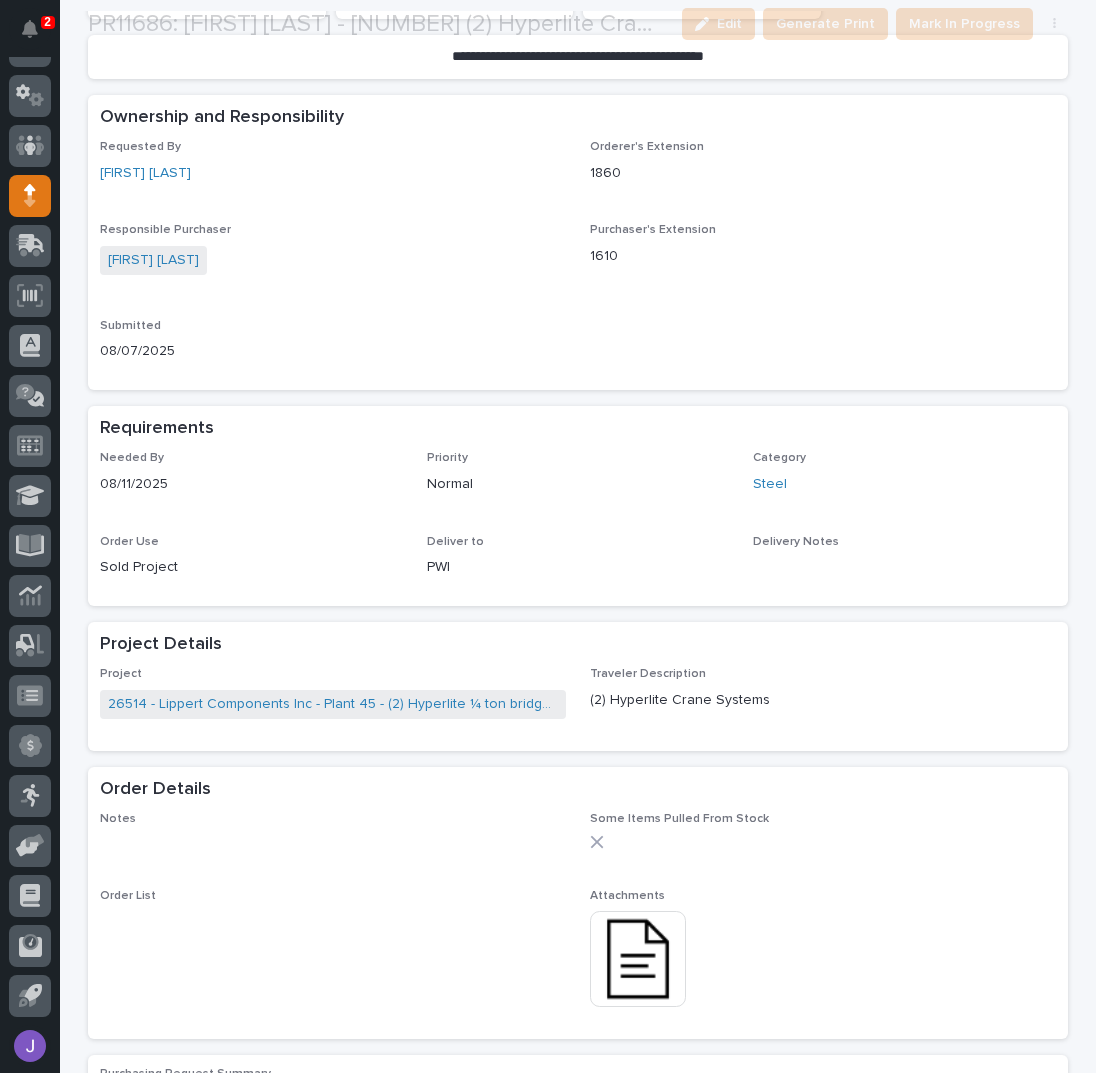 scroll, scrollTop: 666, scrollLeft: 0, axis: vertical 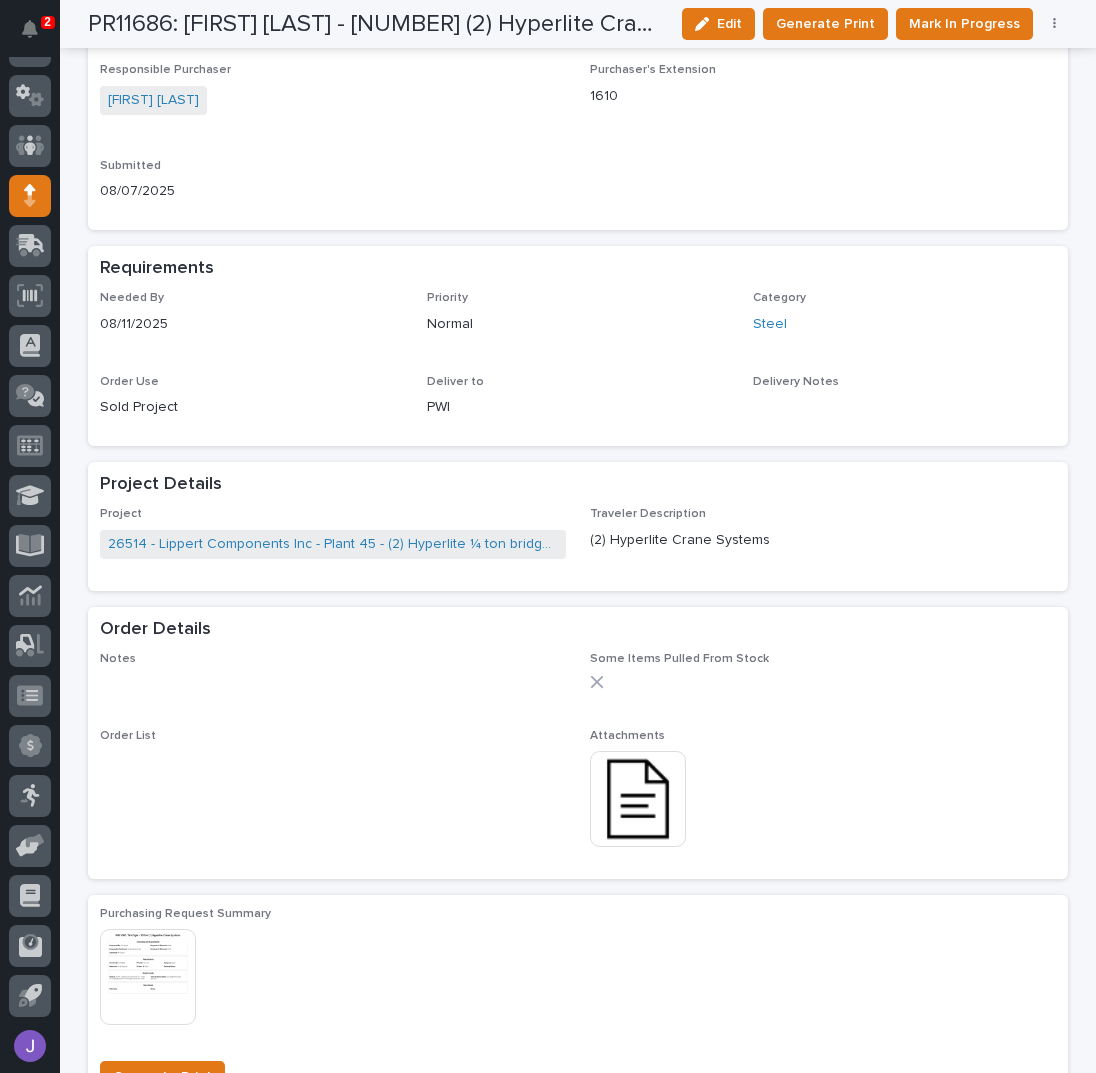 click at bounding box center [638, 799] 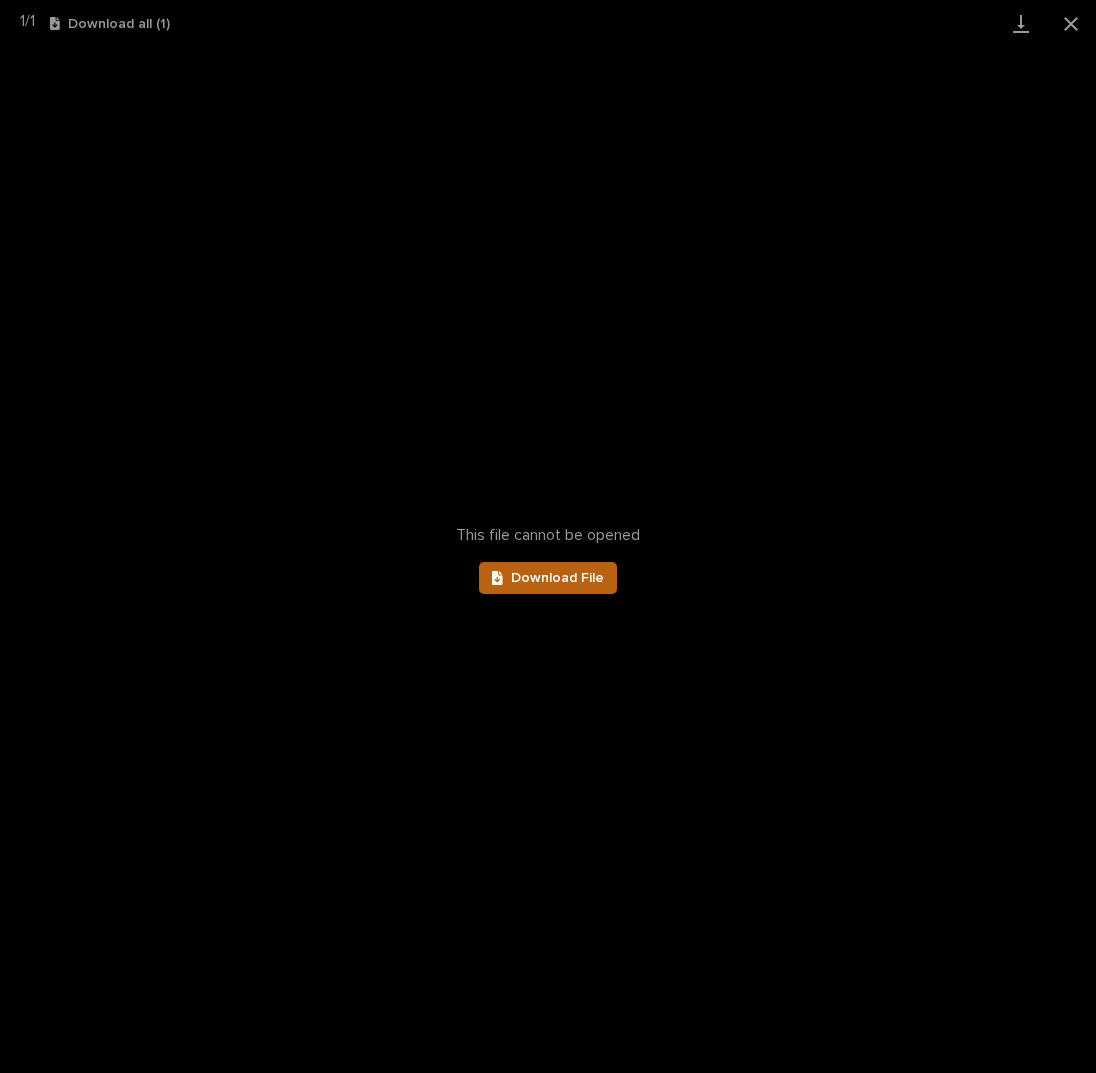 click on "Download File" at bounding box center [548, 578] 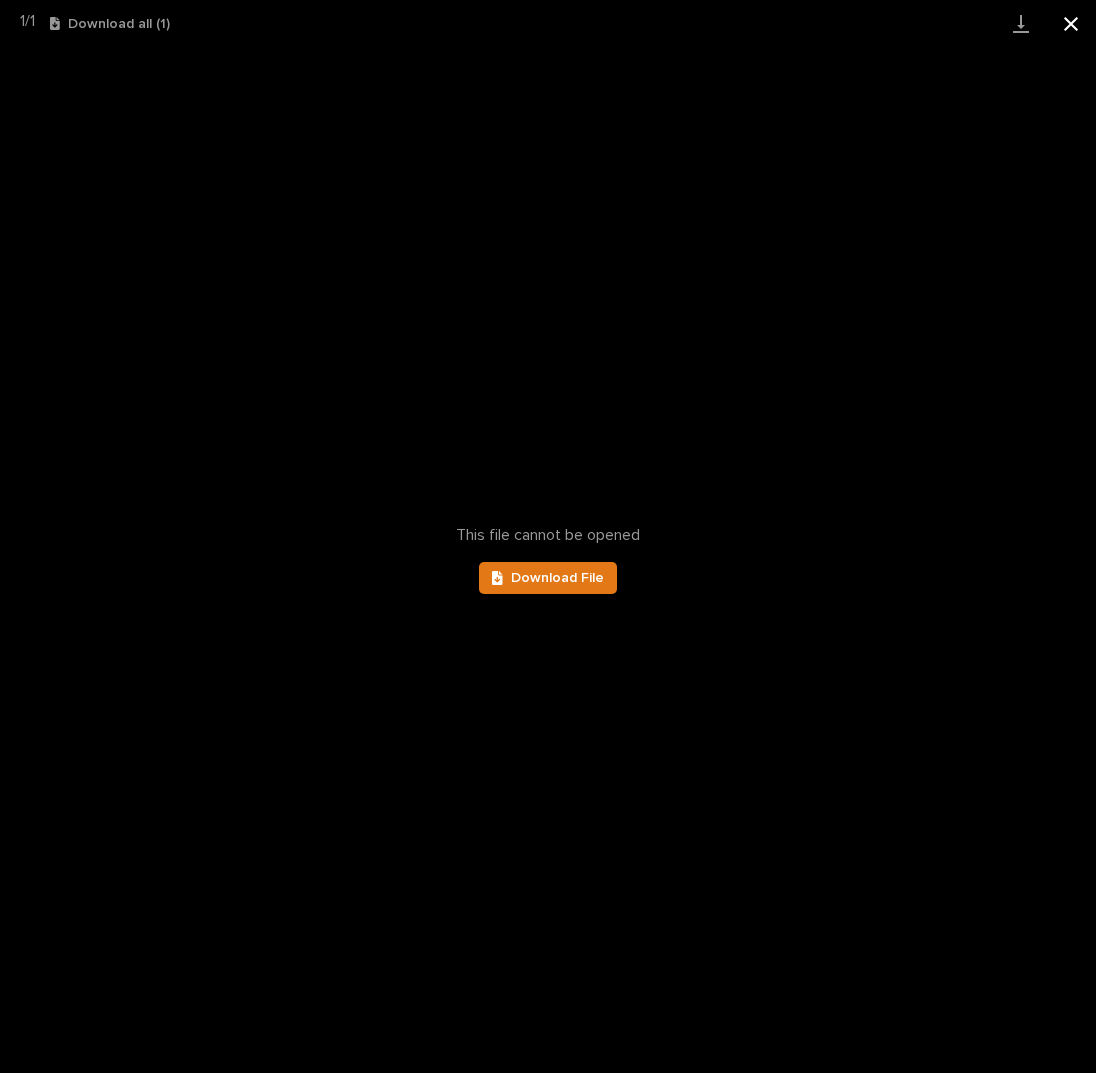 click at bounding box center [1071, 23] 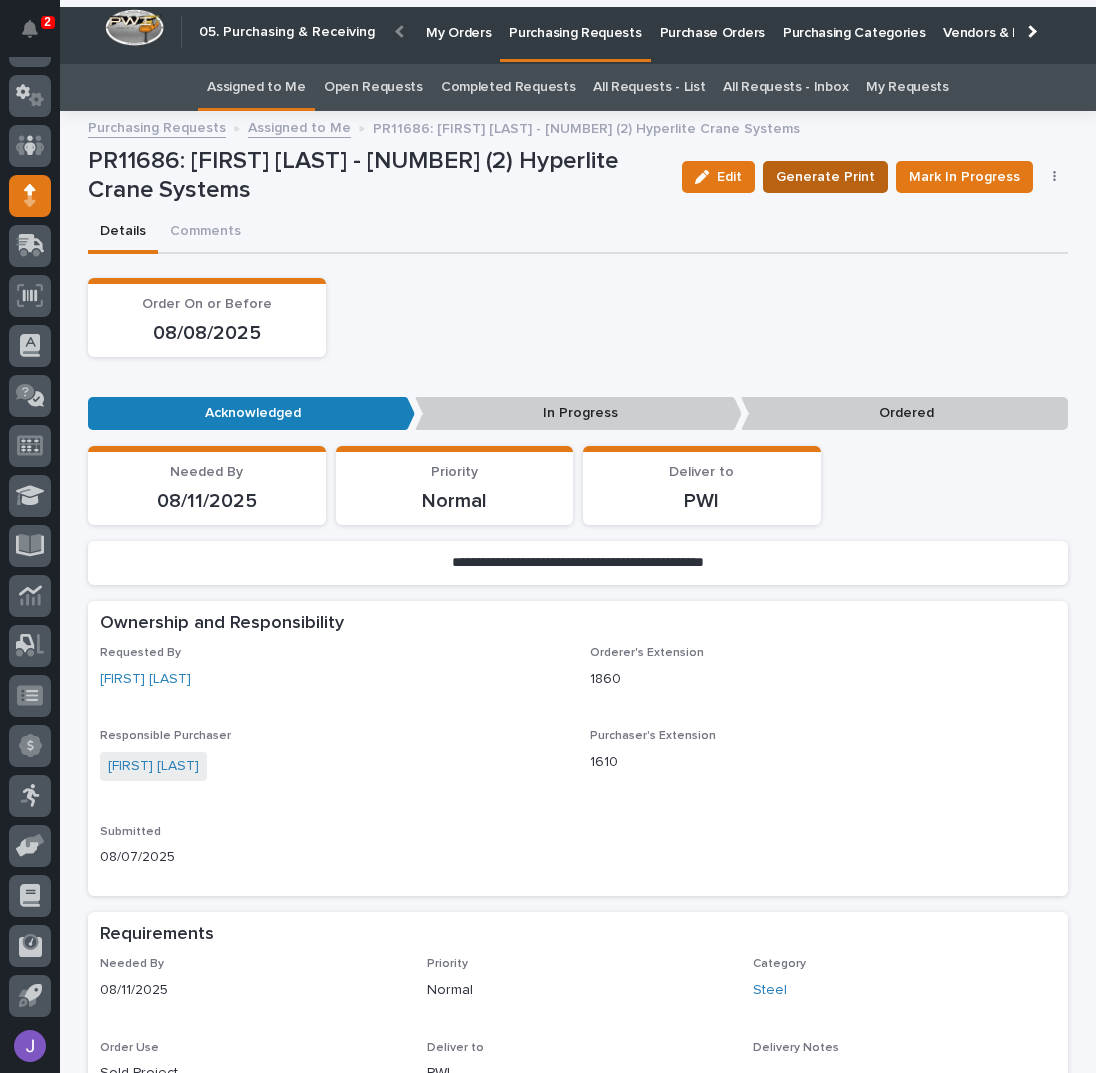 scroll, scrollTop: 0, scrollLeft: 0, axis: both 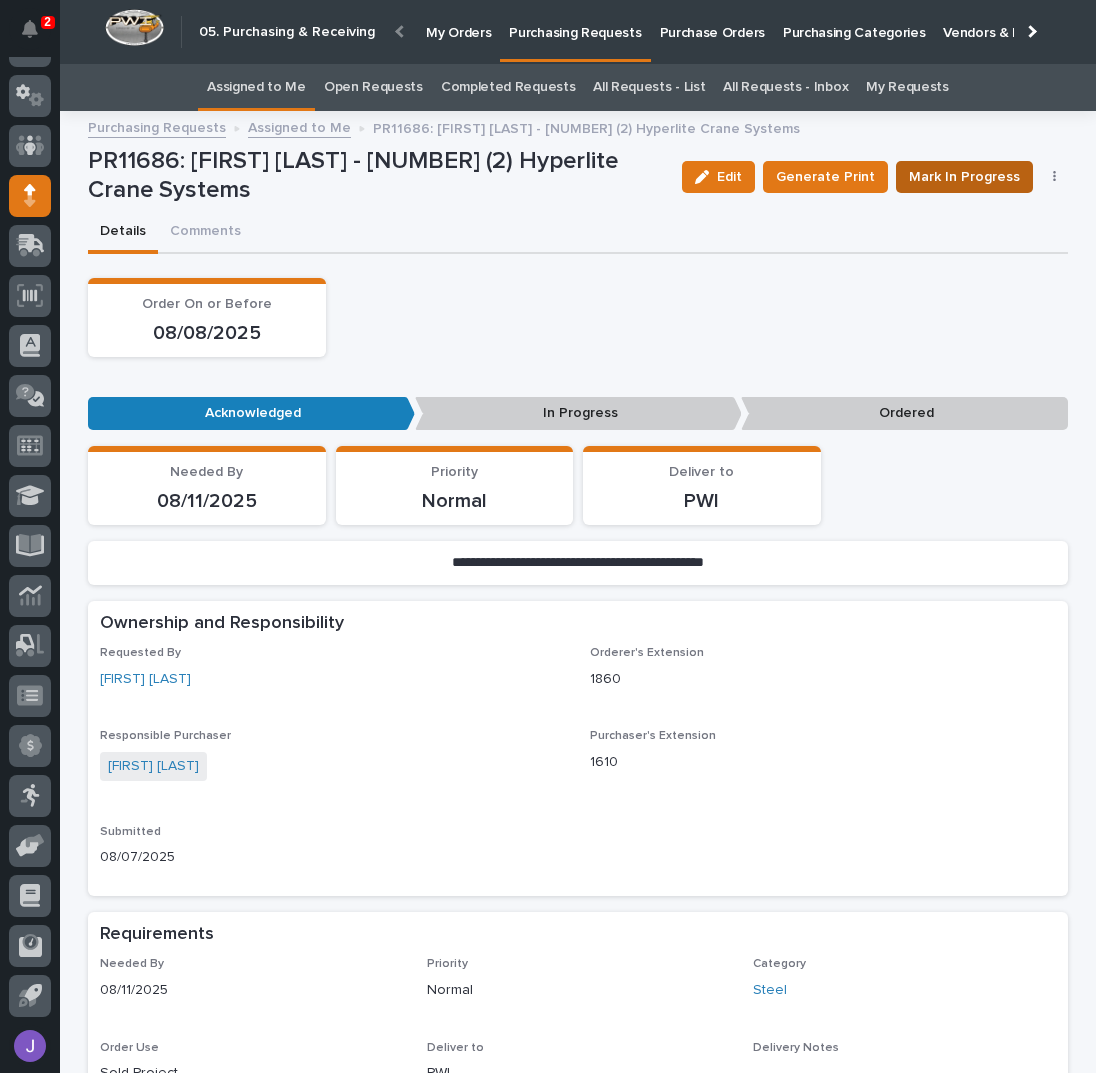 click on "Mark In Progress" at bounding box center (964, 177) 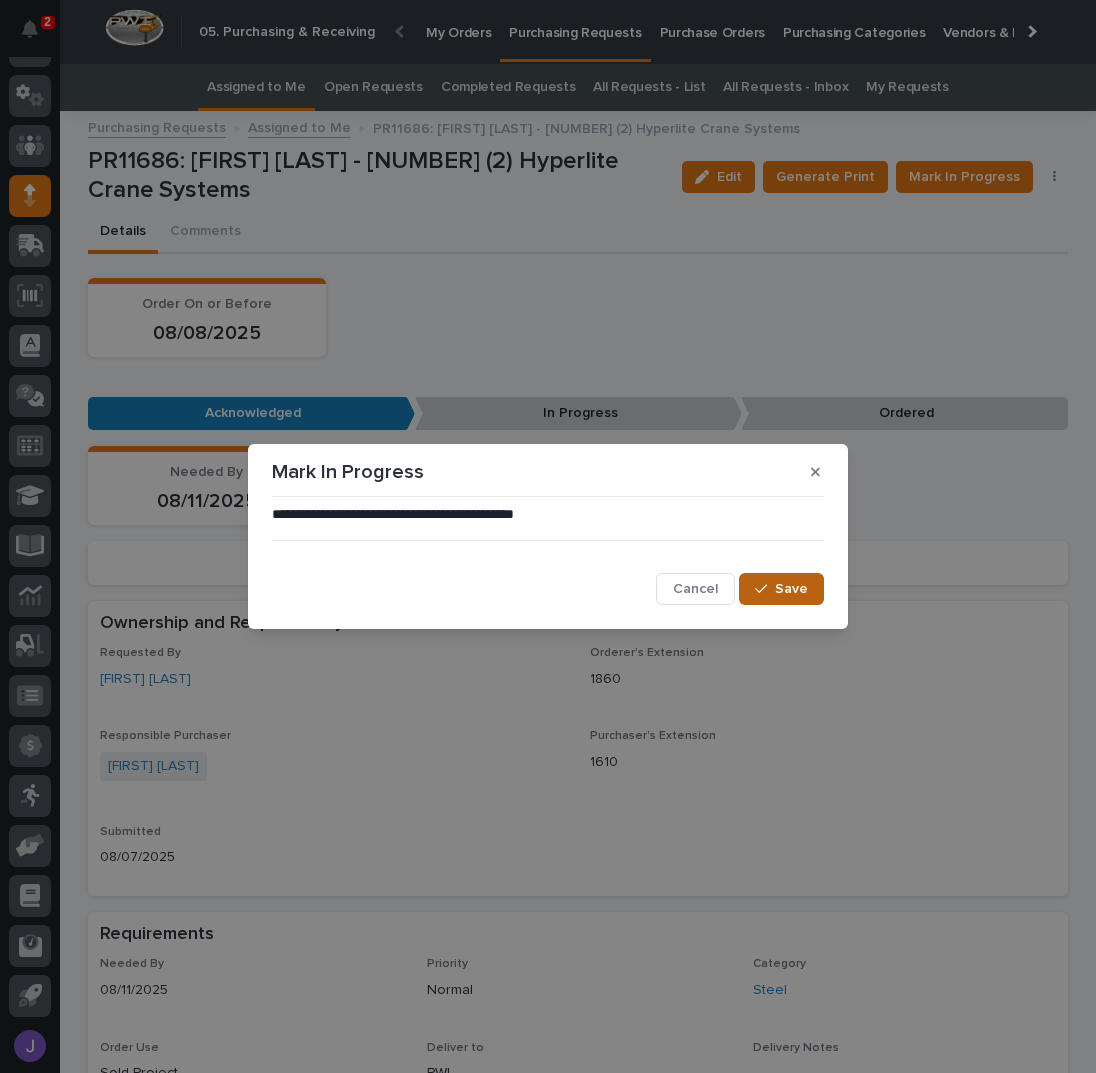 click on "Save" at bounding box center (791, 589) 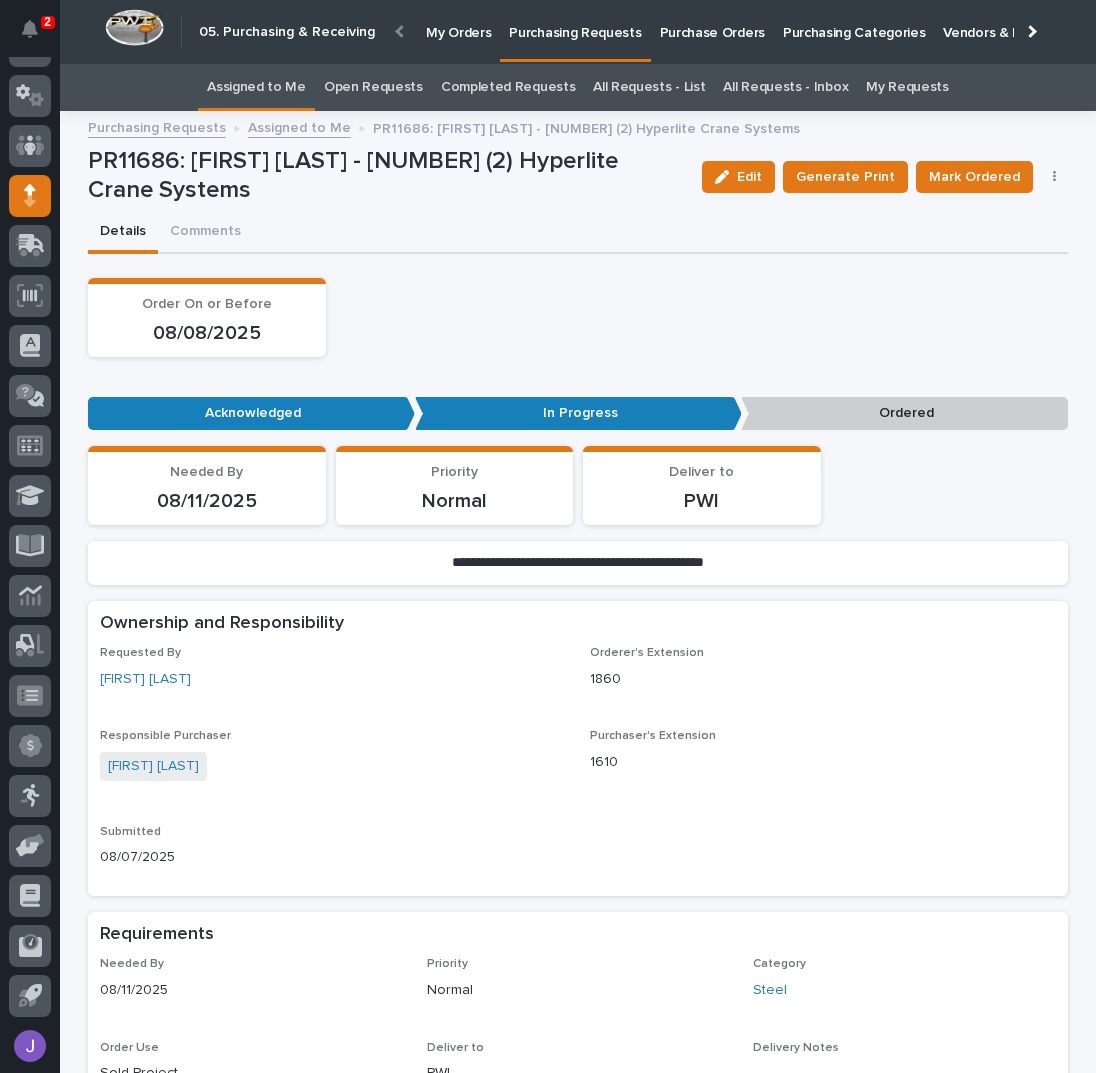 click on "Assigned to Me" at bounding box center (256, 87) 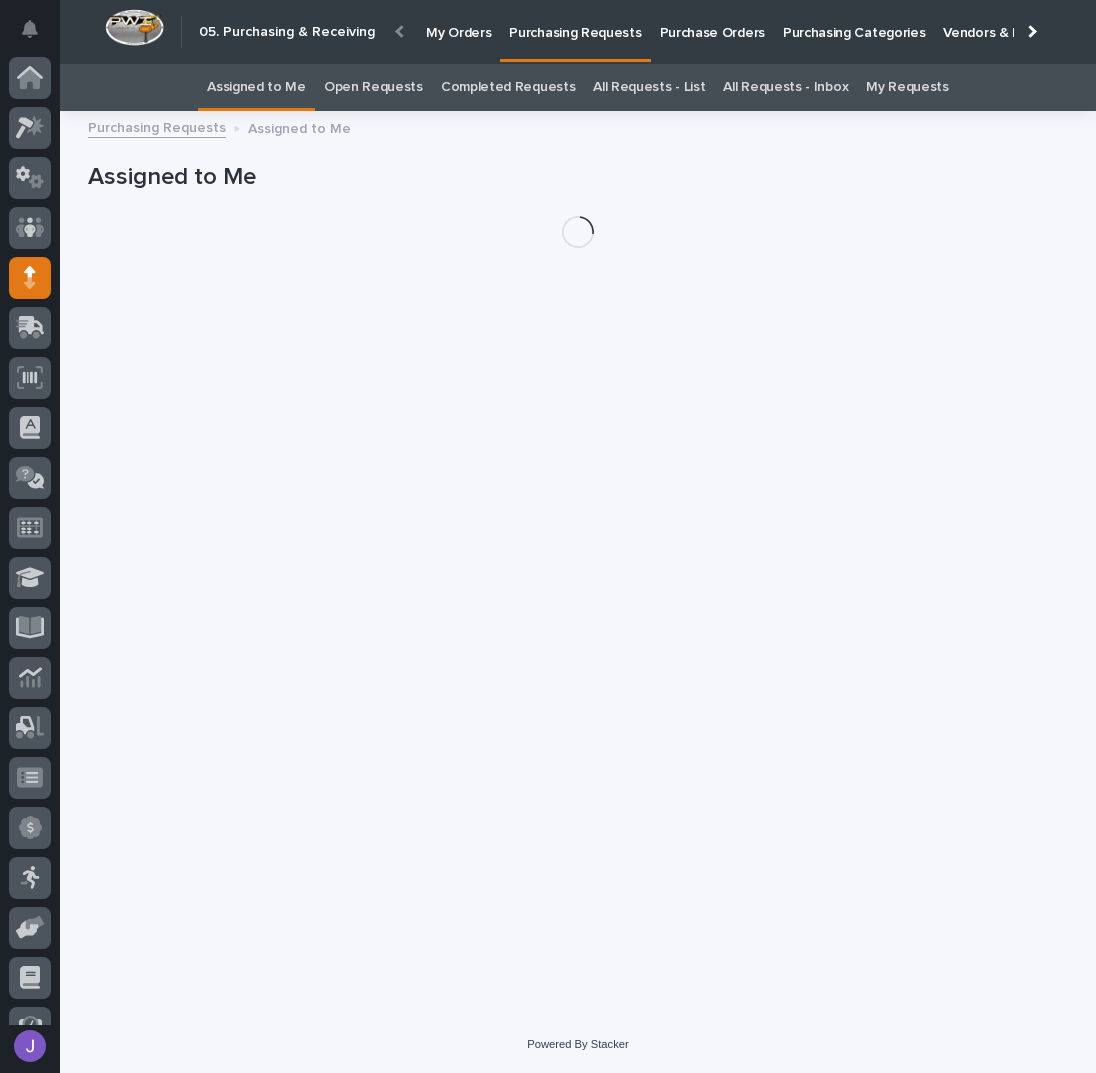 scroll, scrollTop: 82, scrollLeft: 0, axis: vertical 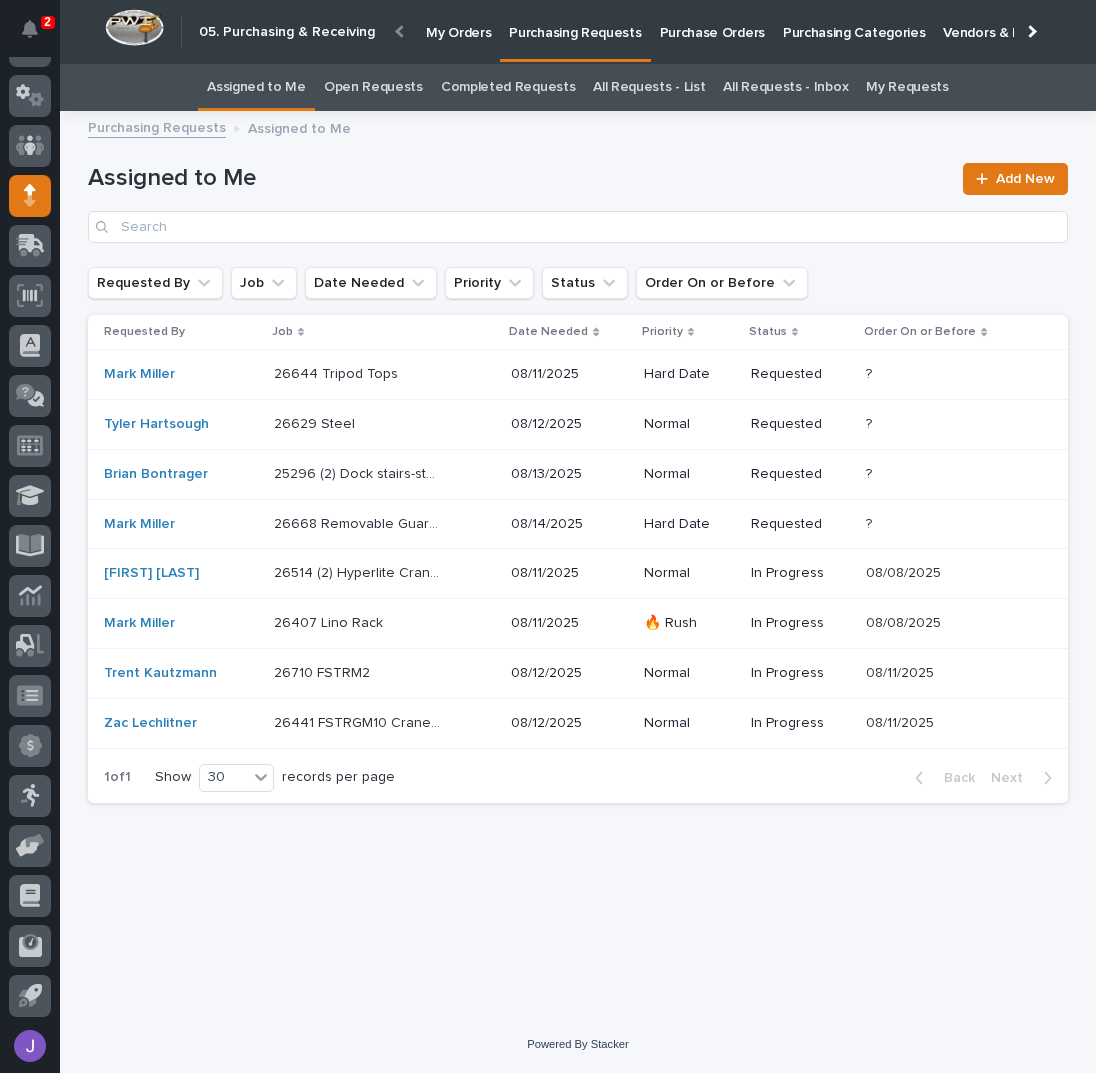 click at bounding box center (357, 374) 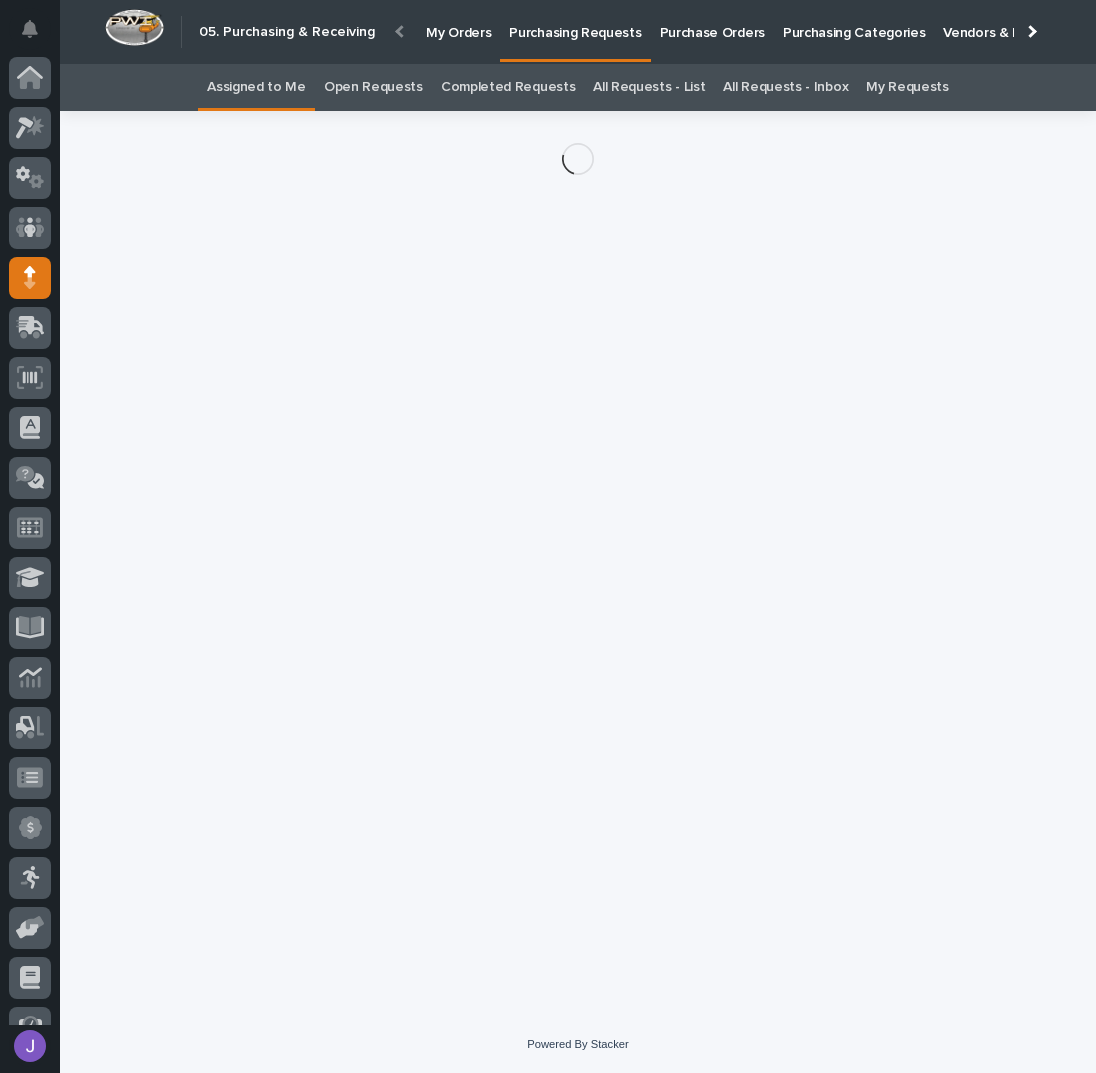 scroll, scrollTop: 82, scrollLeft: 0, axis: vertical 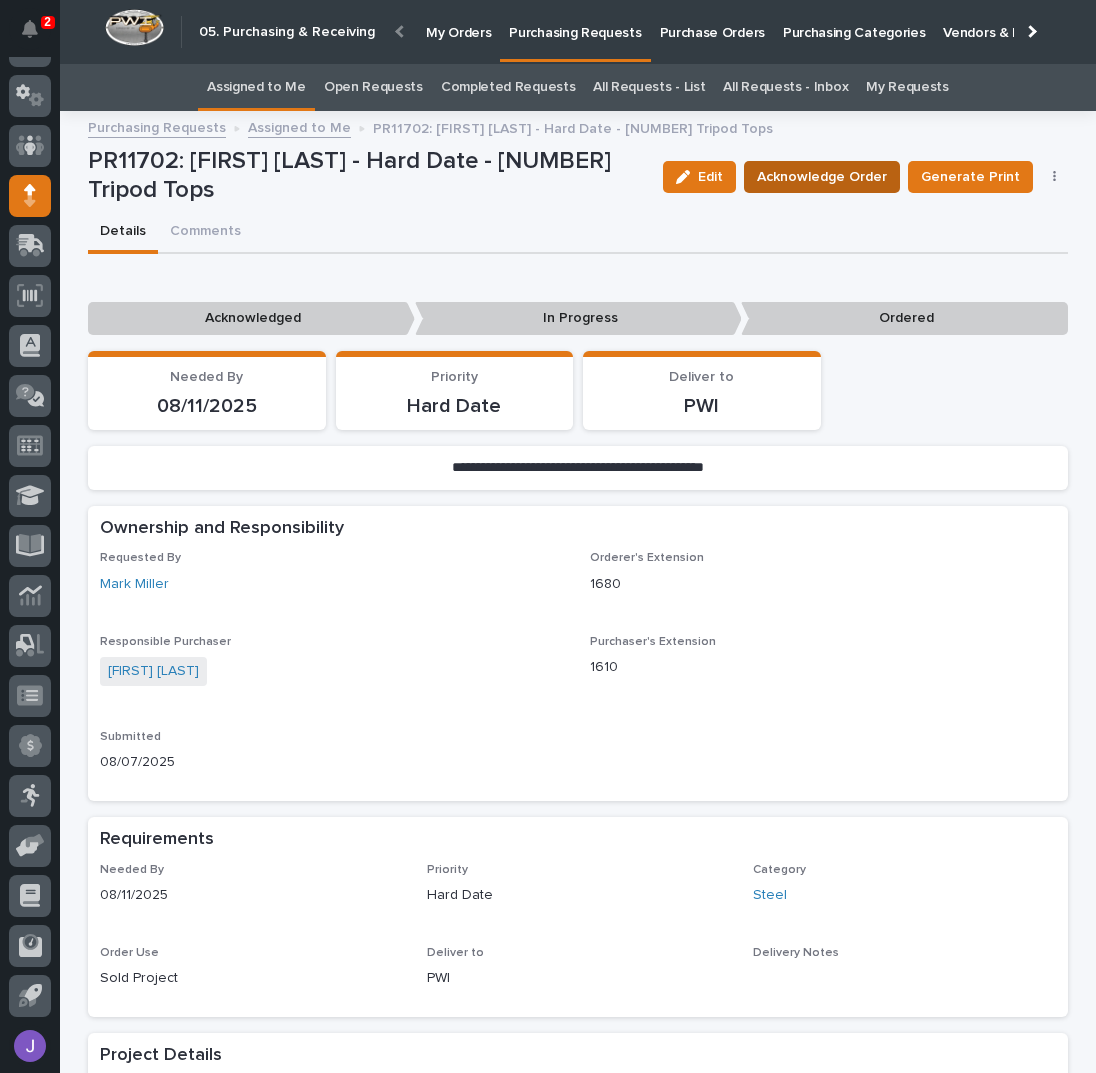 click on "Acknowledge Order" at bounding box center [822, 177] 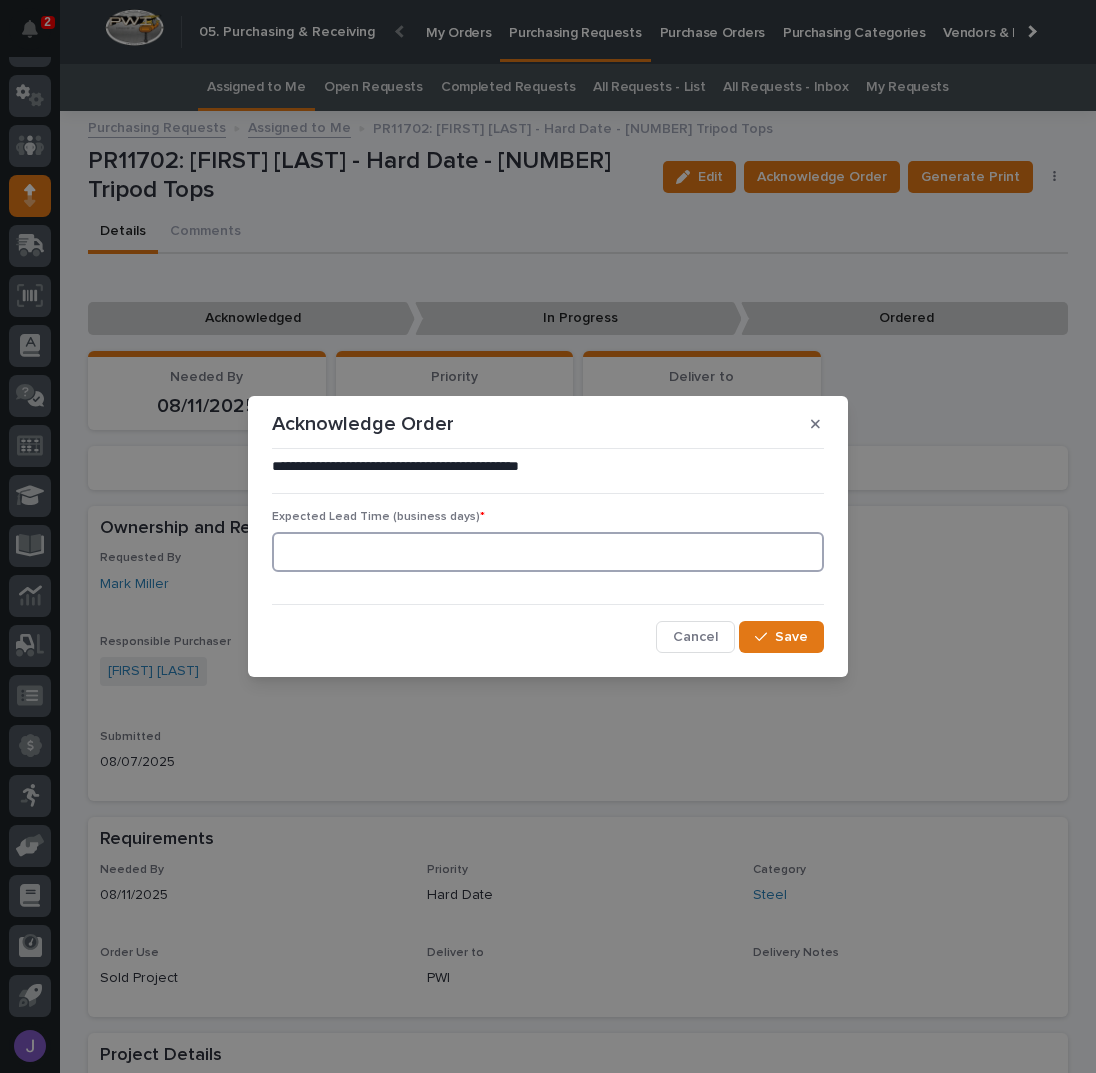 click at bounding box center [548, 552] 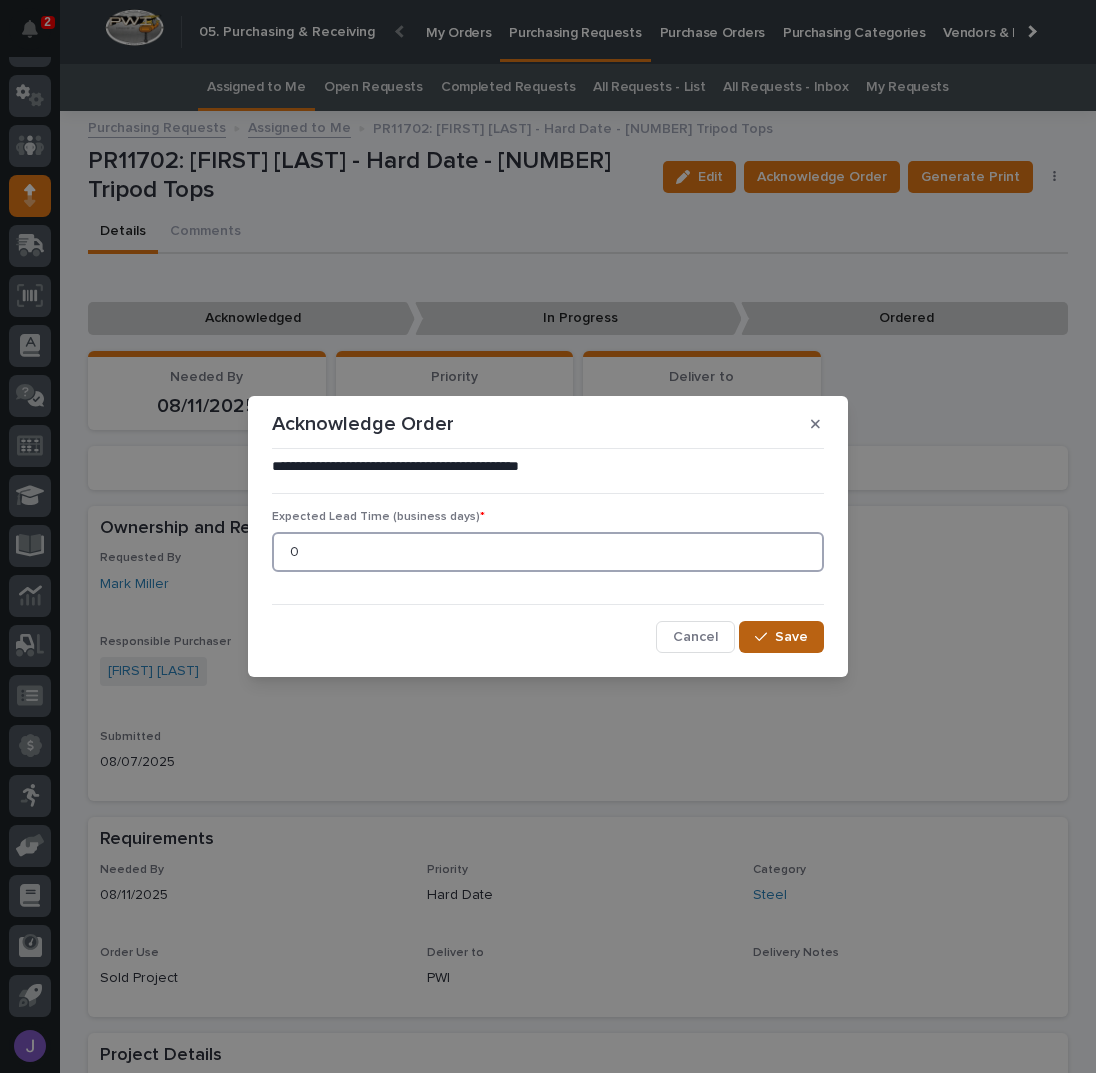 type on "0" 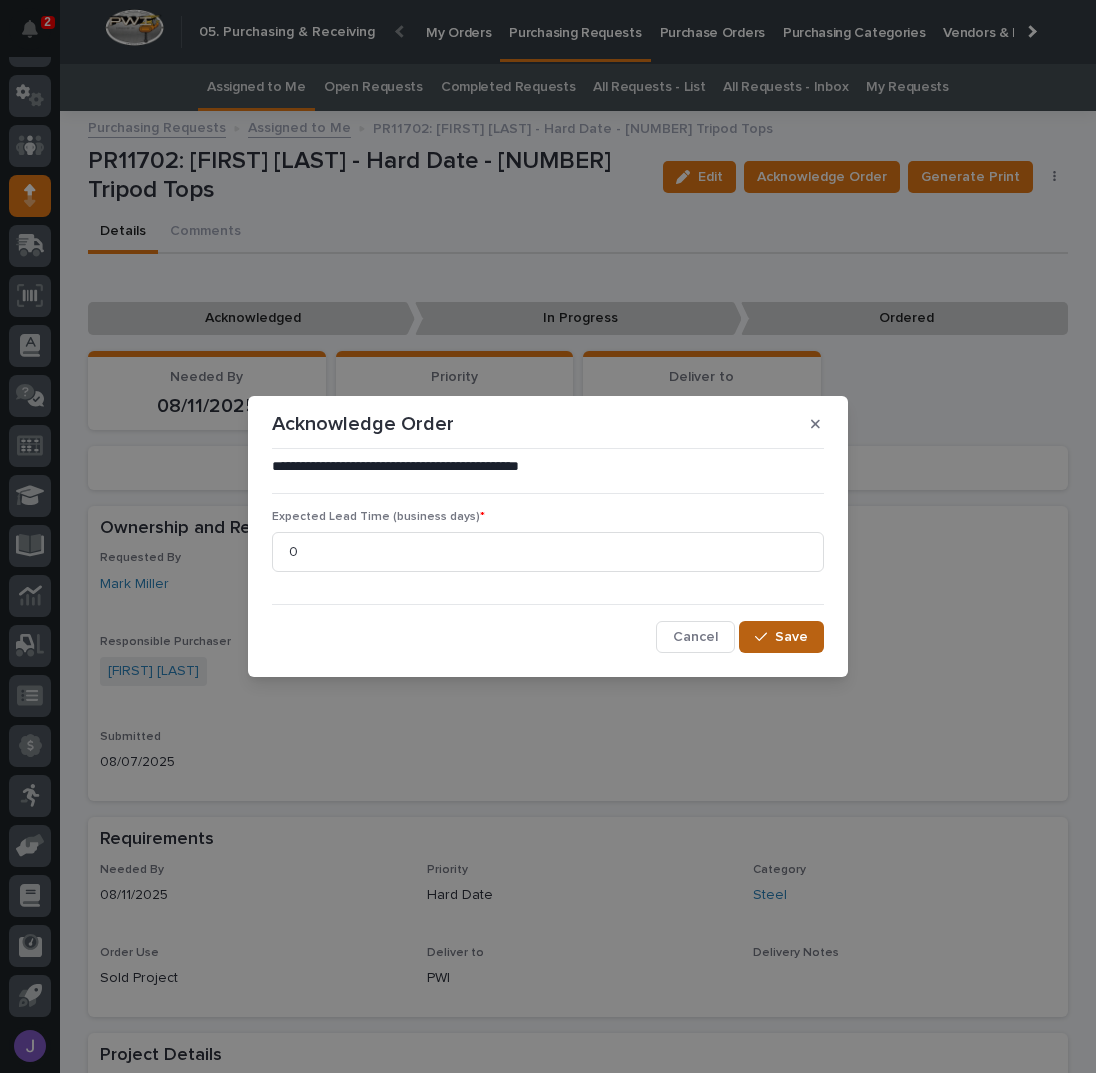 click on "Save" at bounding box center [781, 637] 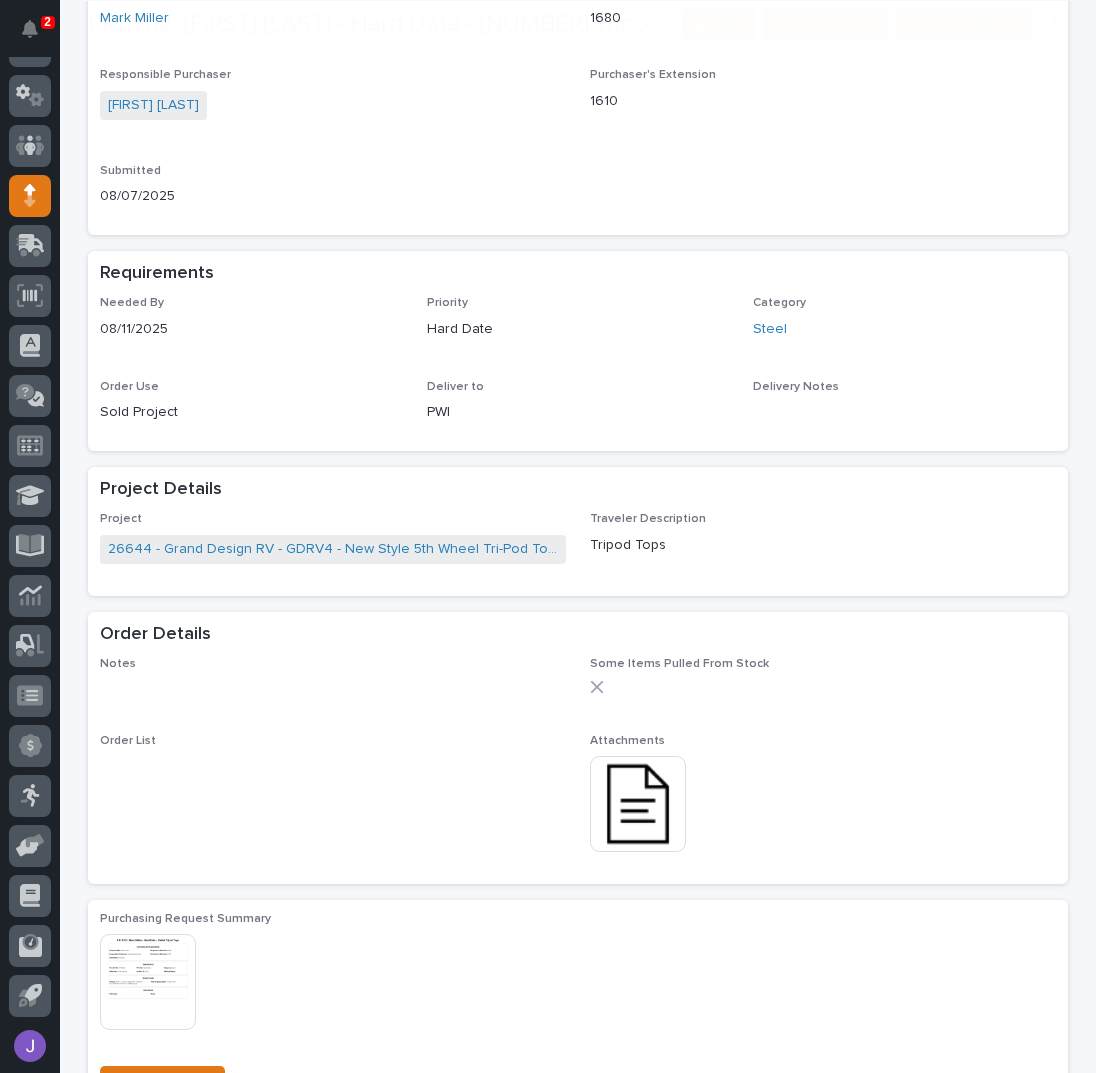 scroll, scrollTop: 666, scrollLeft: 0, axis: vertical 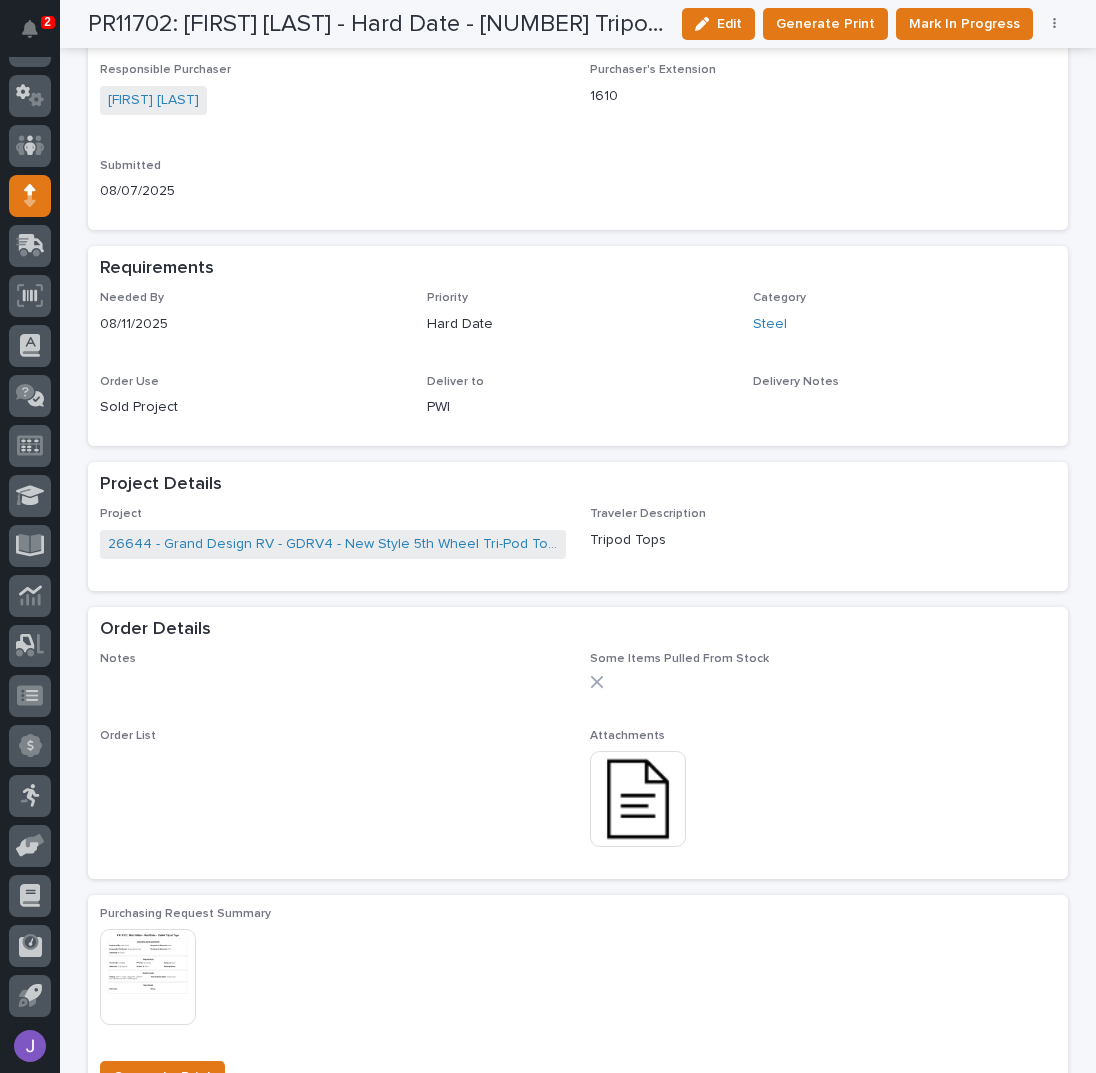click at bounding box center [638, 799] 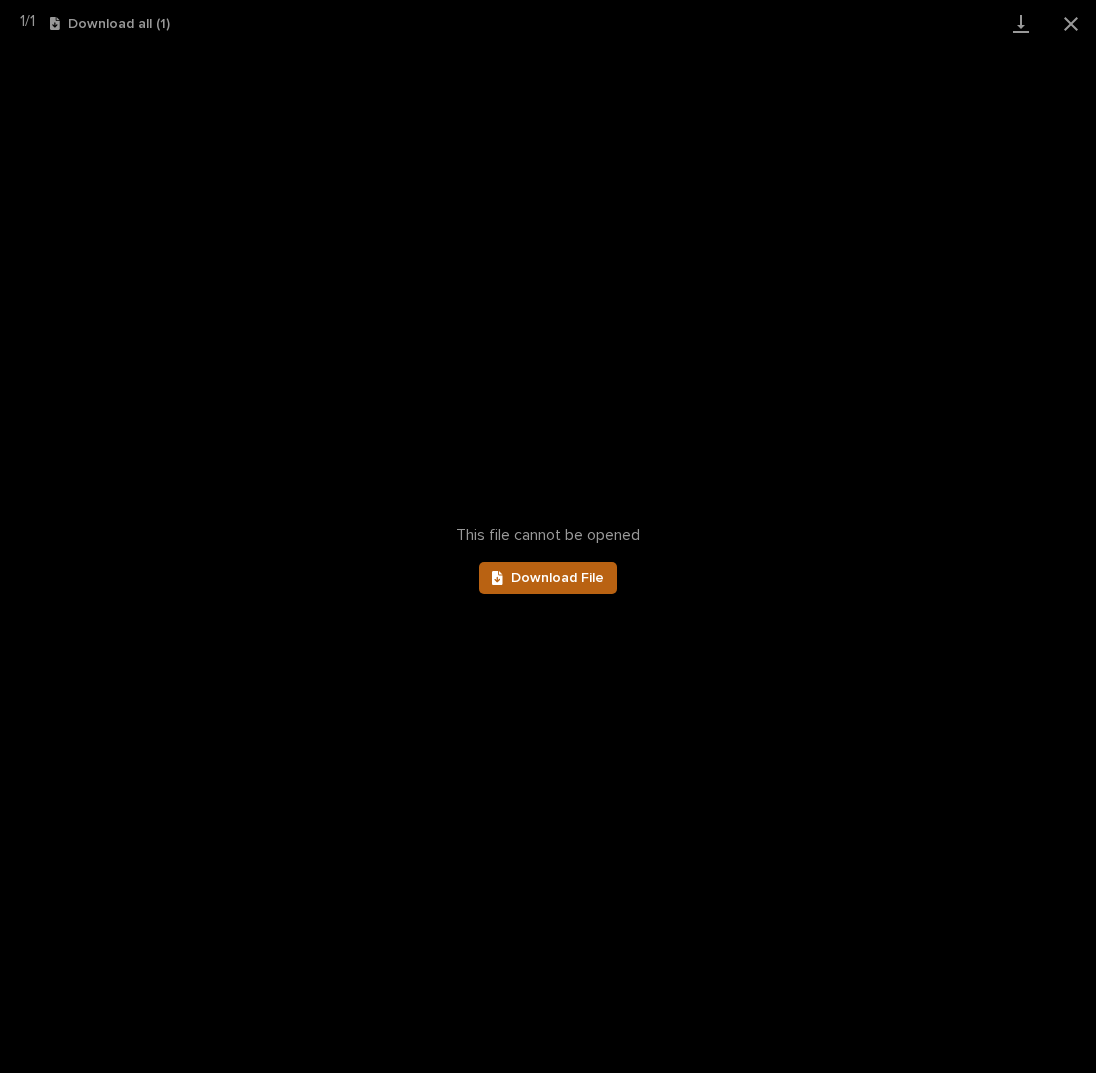 click on "Download File" at bounding box center (557, 578) 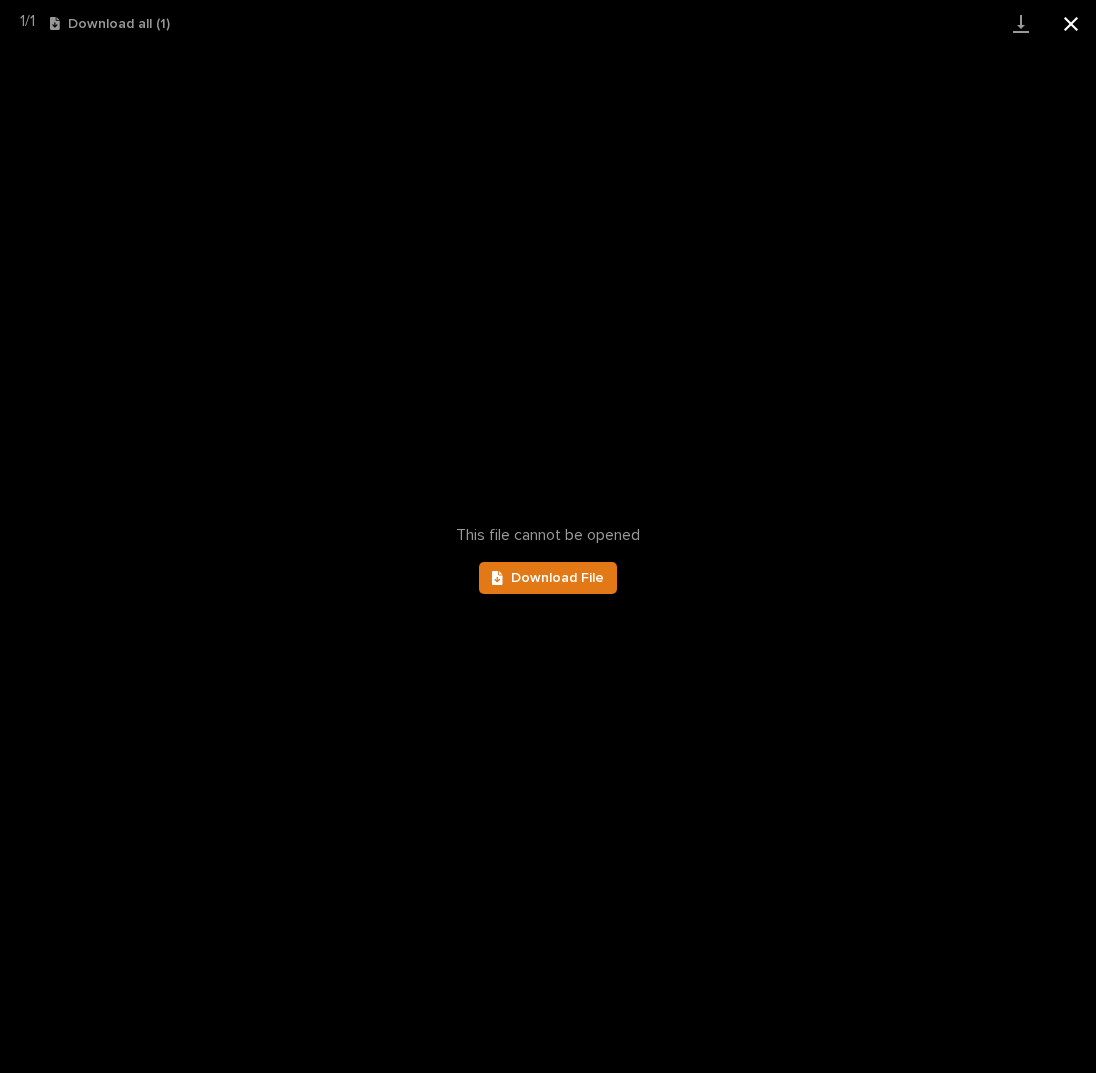 click at bounding box center [1071, 23] 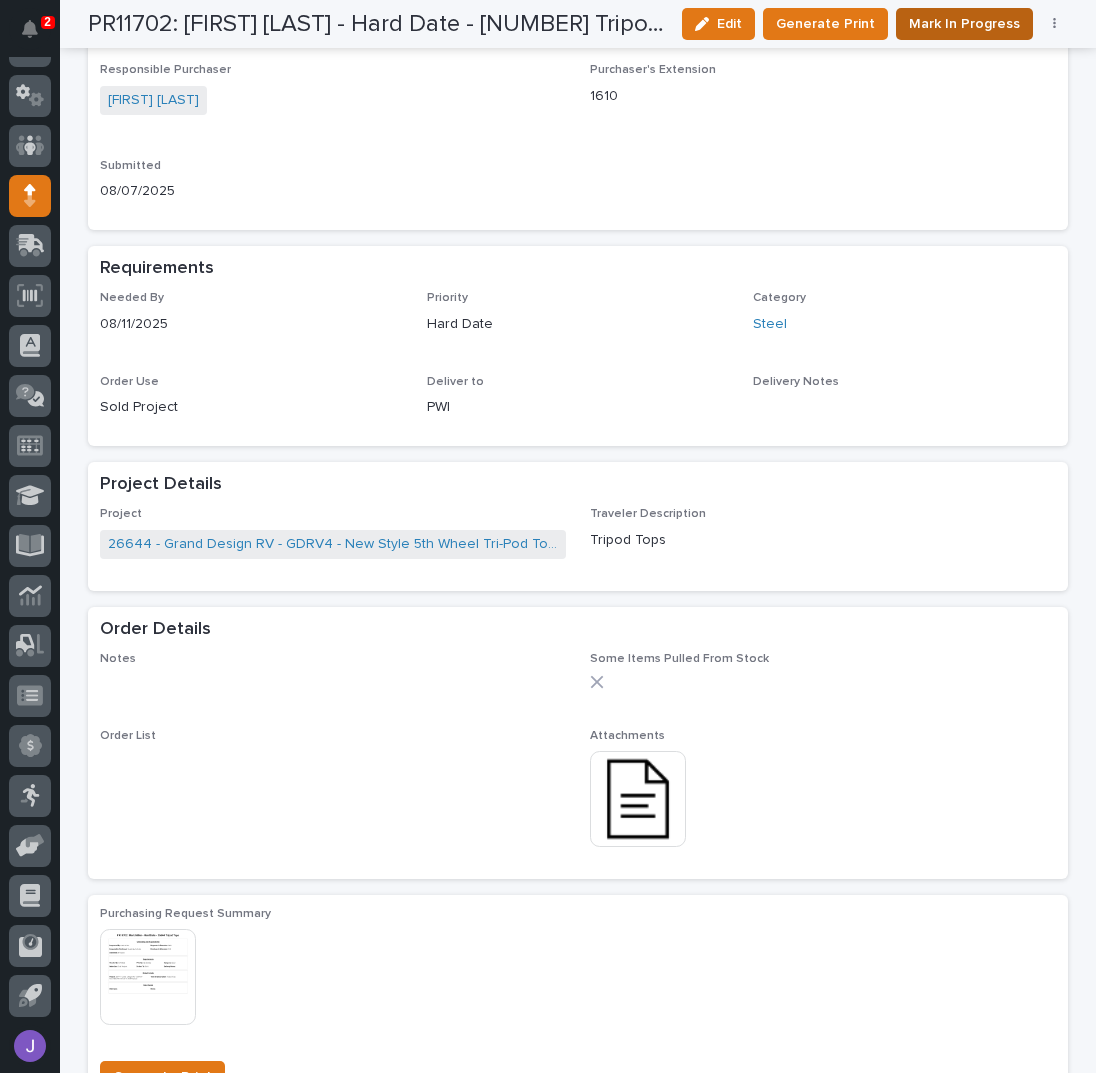 click on "Mark In Progress" at bounding box center (964, 24) 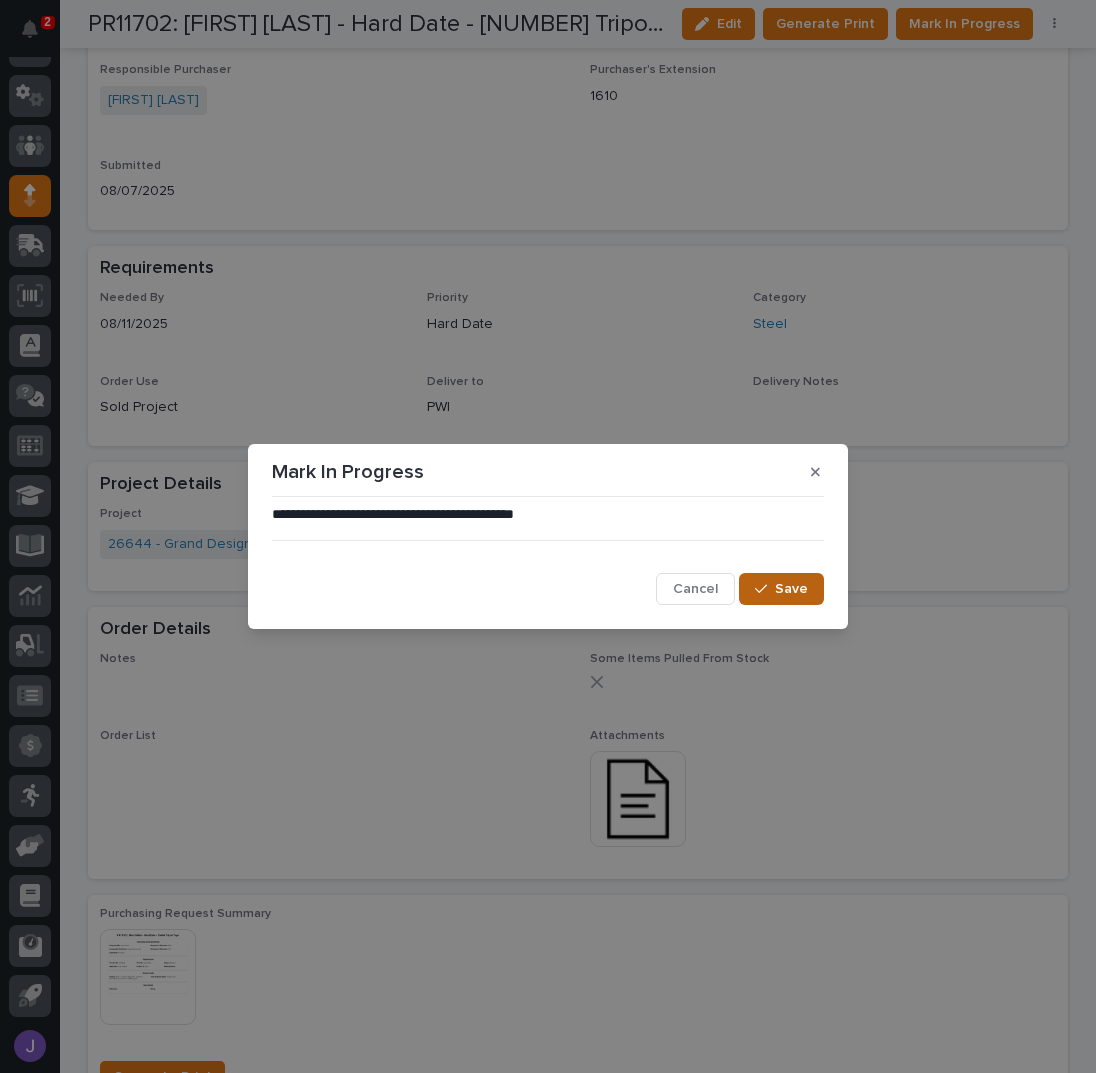 click on "Save" at bounding box center [791, 589] 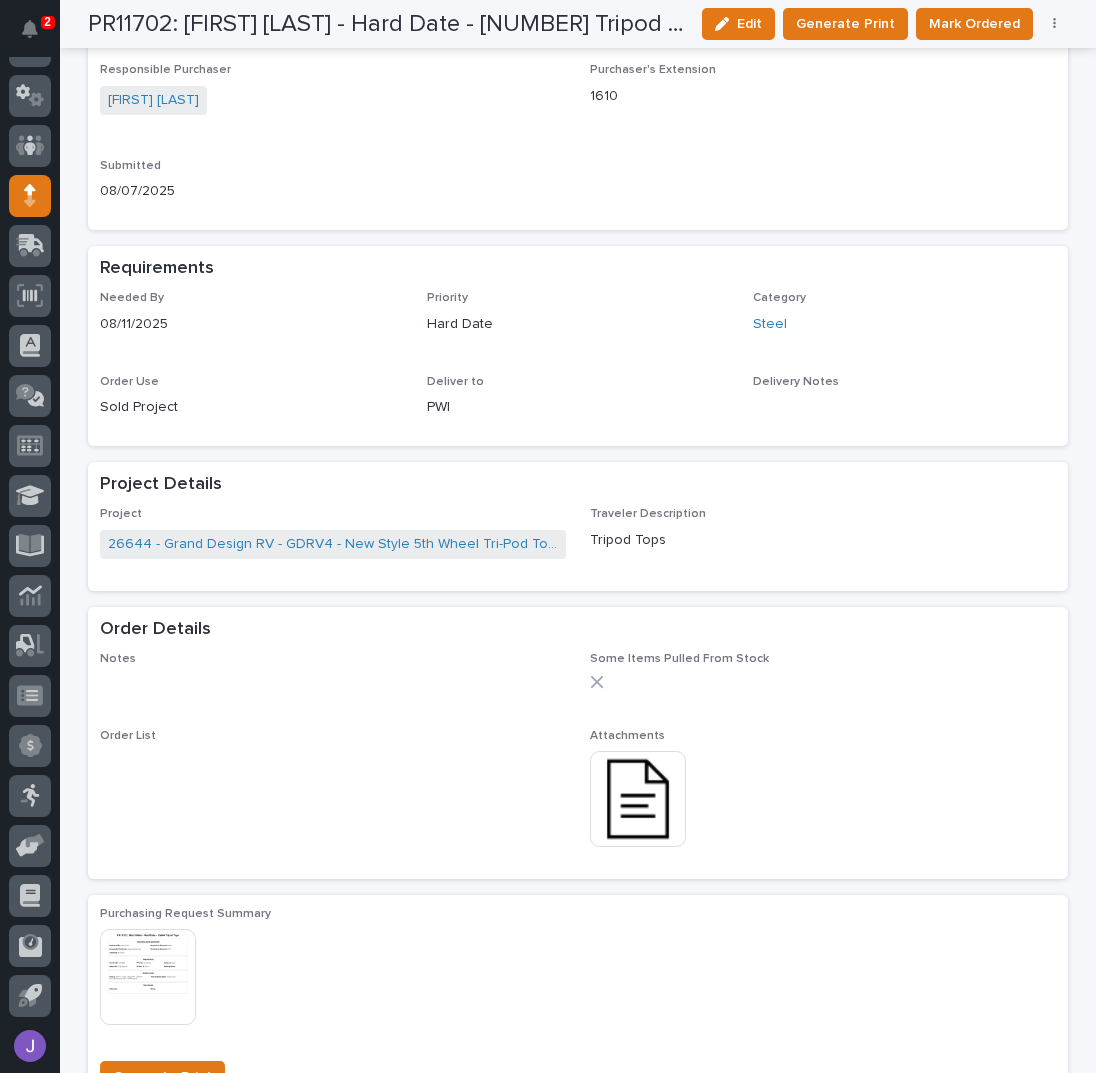 drag, startPoint x: 1012, startPoint y: 15, endPoint x: 997, endPoint y: 19, distance: 15.524175 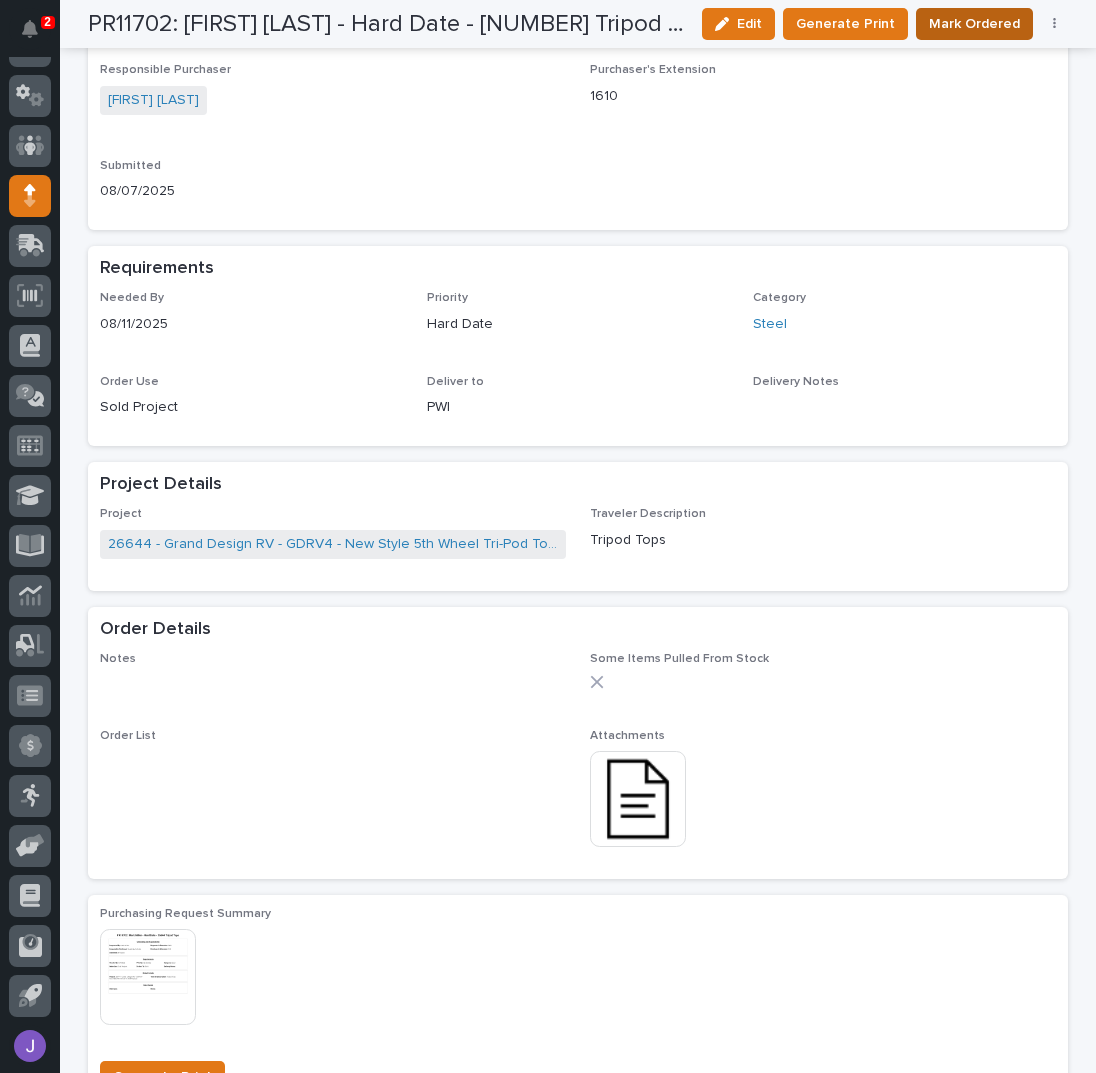 click on "Mark Ordered" at bounding box center [974, 24] 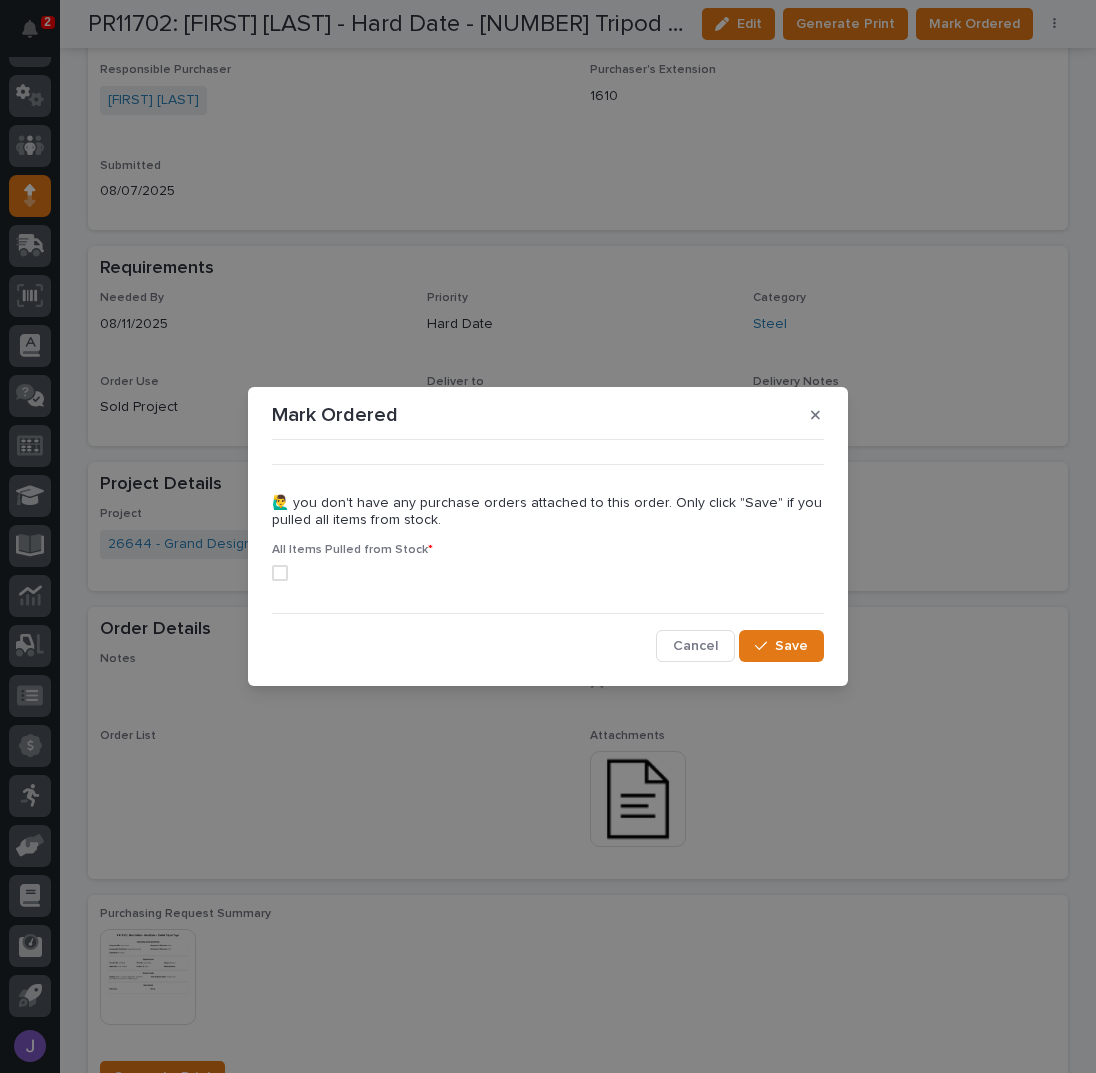 click at bounding box center (280, 573) 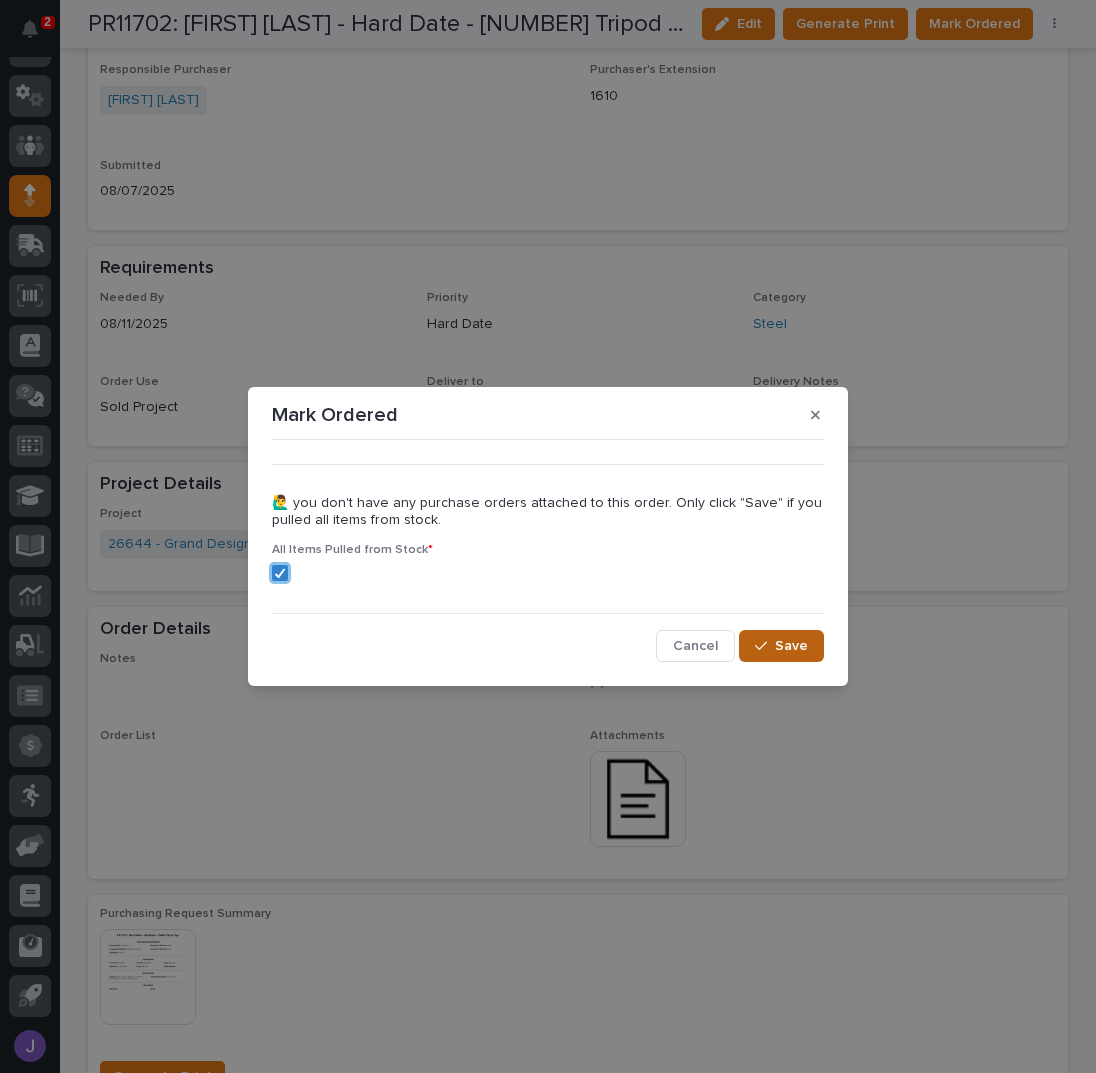 click 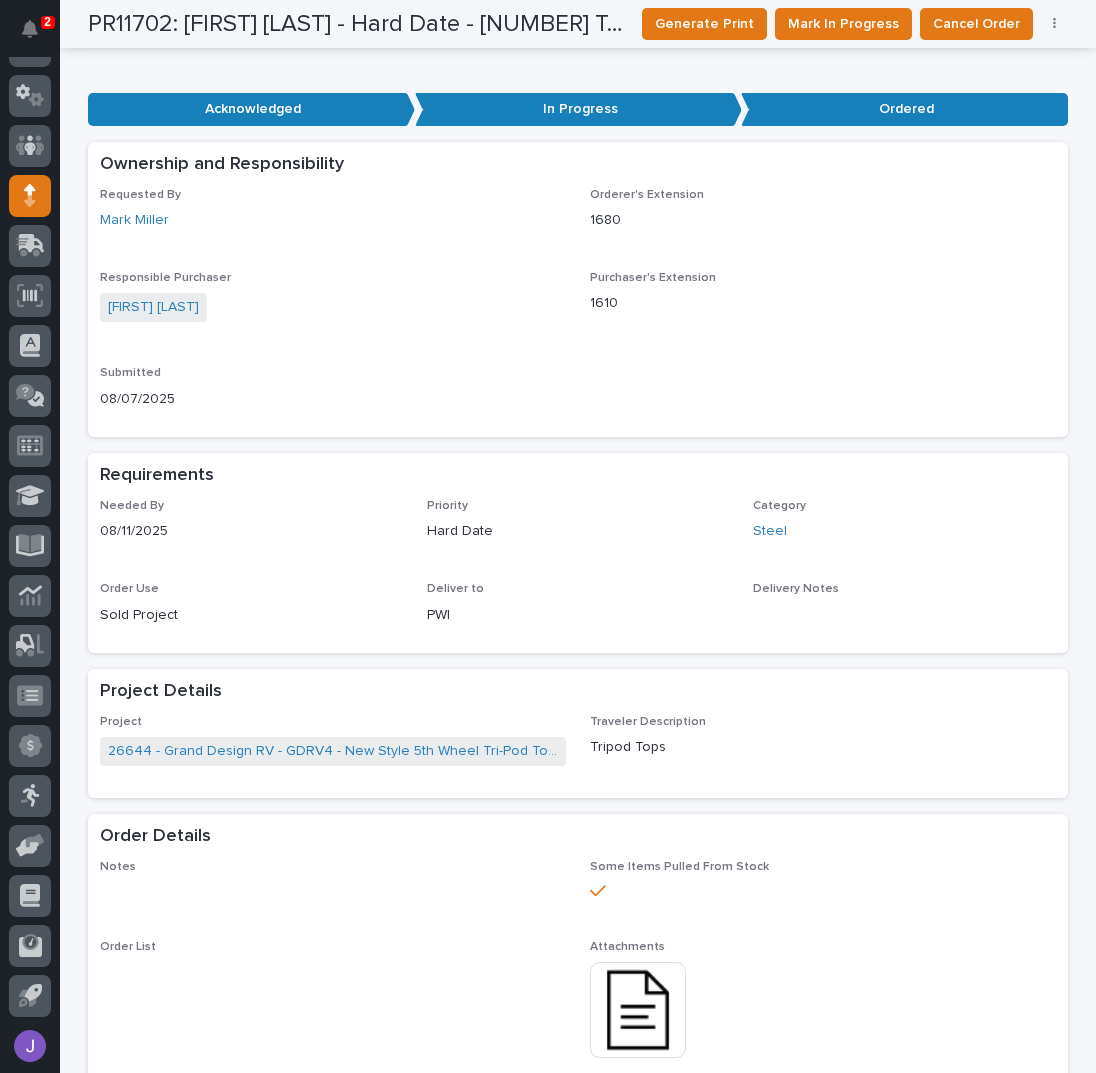 scroll, scrollTop: 0, scrollLeft: 0, axis: both 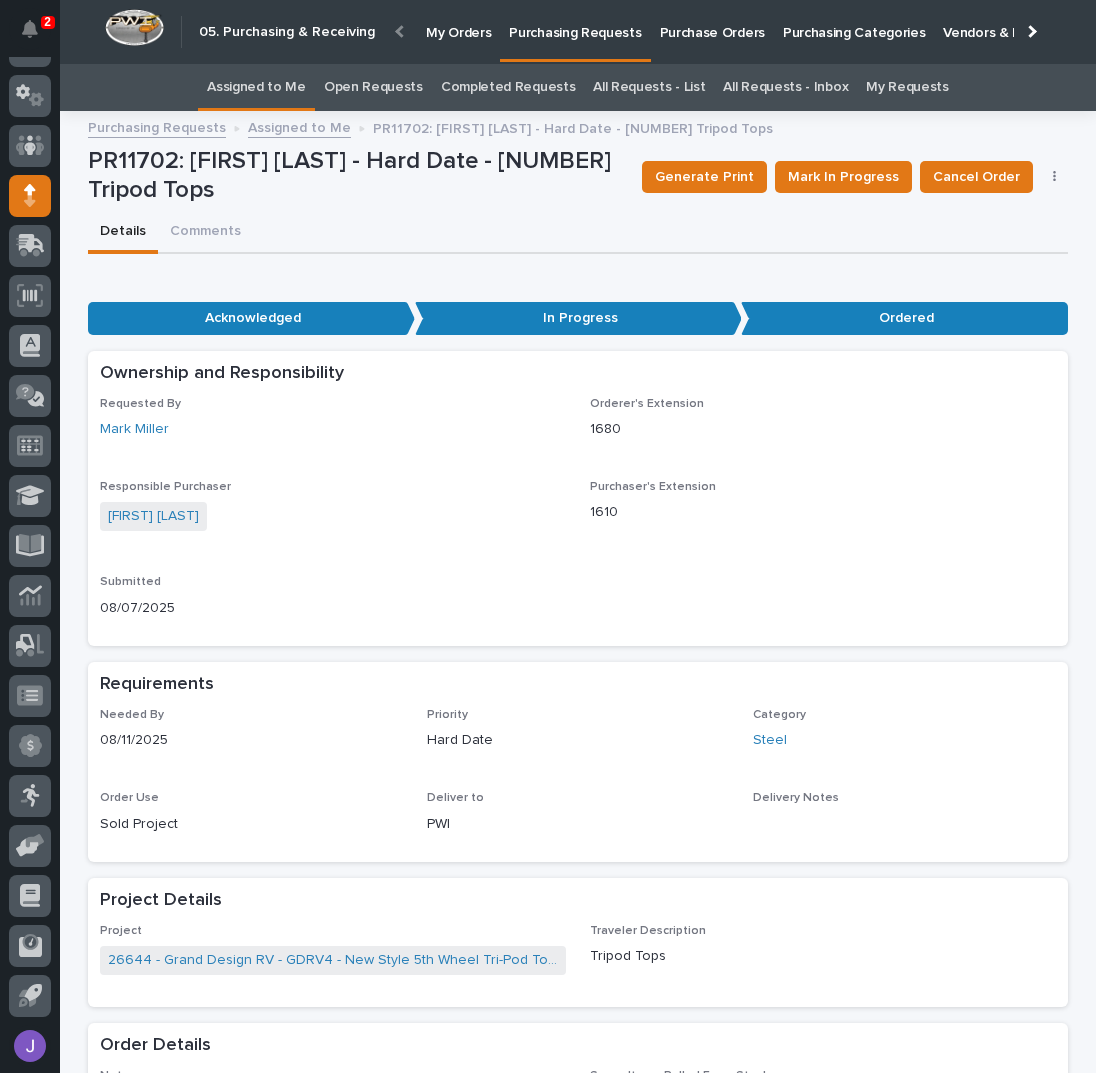 click on "Assigned to Me" at bounding box center (256, 87) 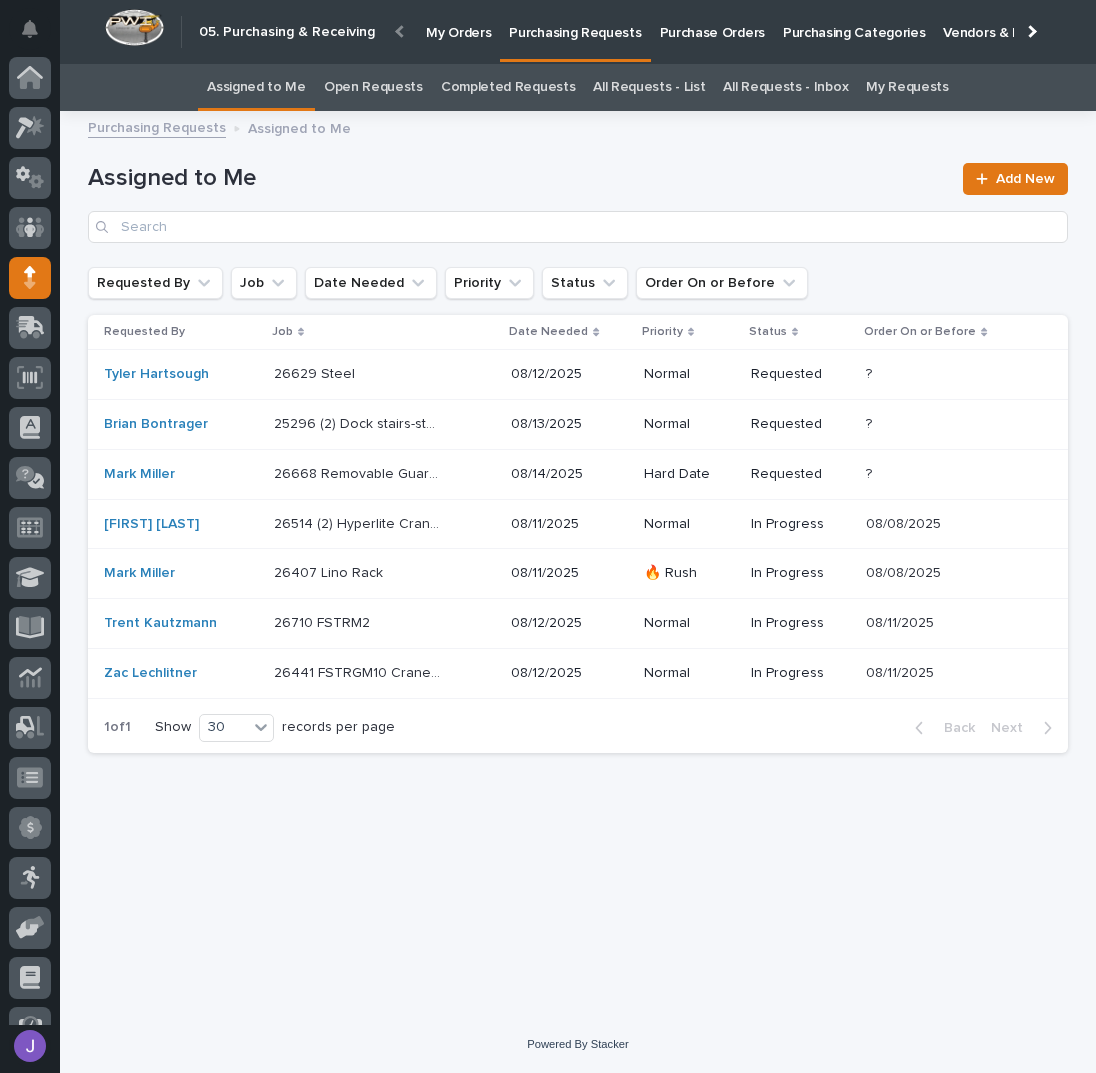 scroll, scrollTop: 82, scrollLeft: 0, axis: vertical 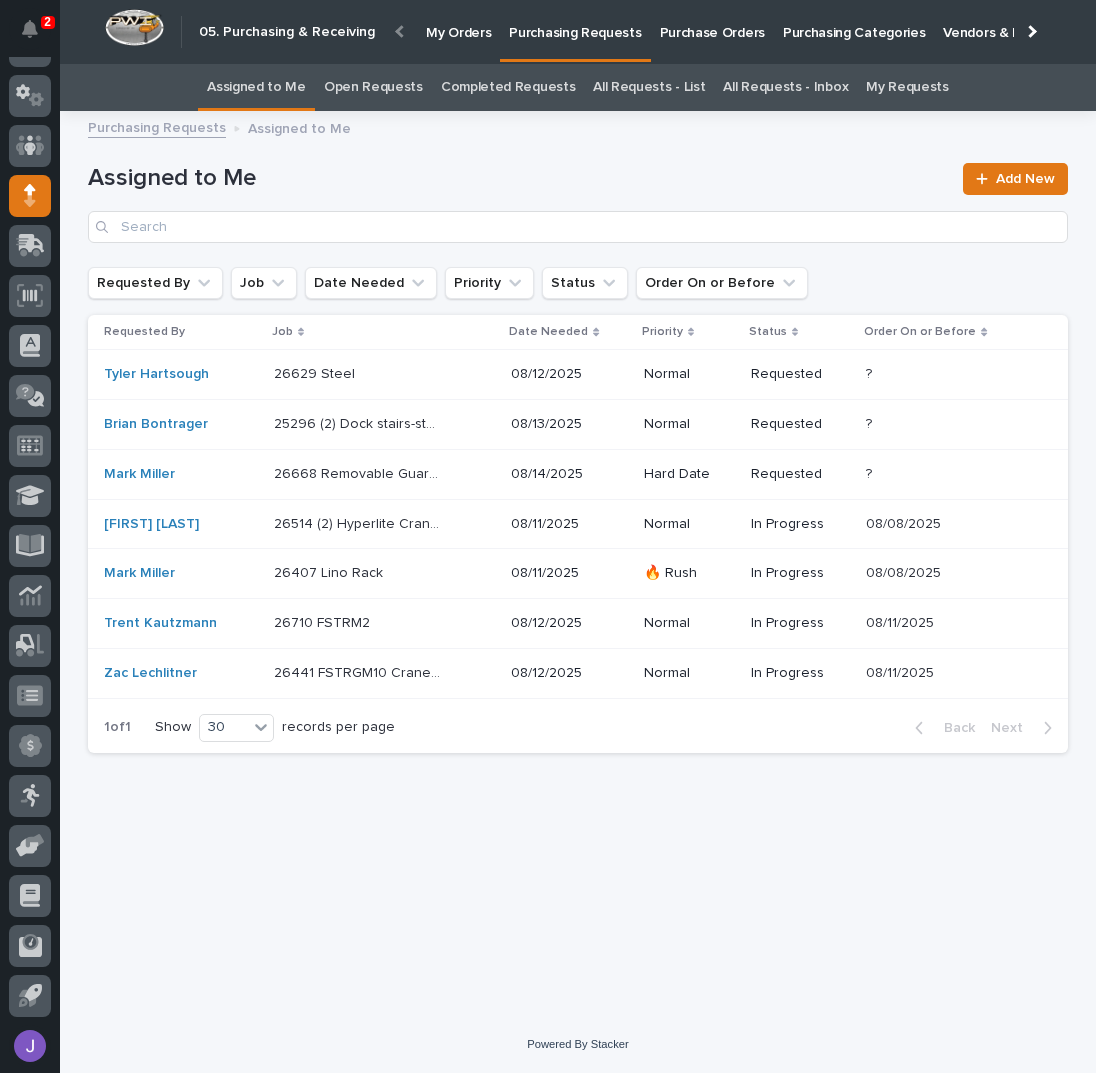 click on "[NUMBER] (2) Dock stairs-steel [NUMBER] (2) Dock stairs-steel" at bounding box center [384, 424] 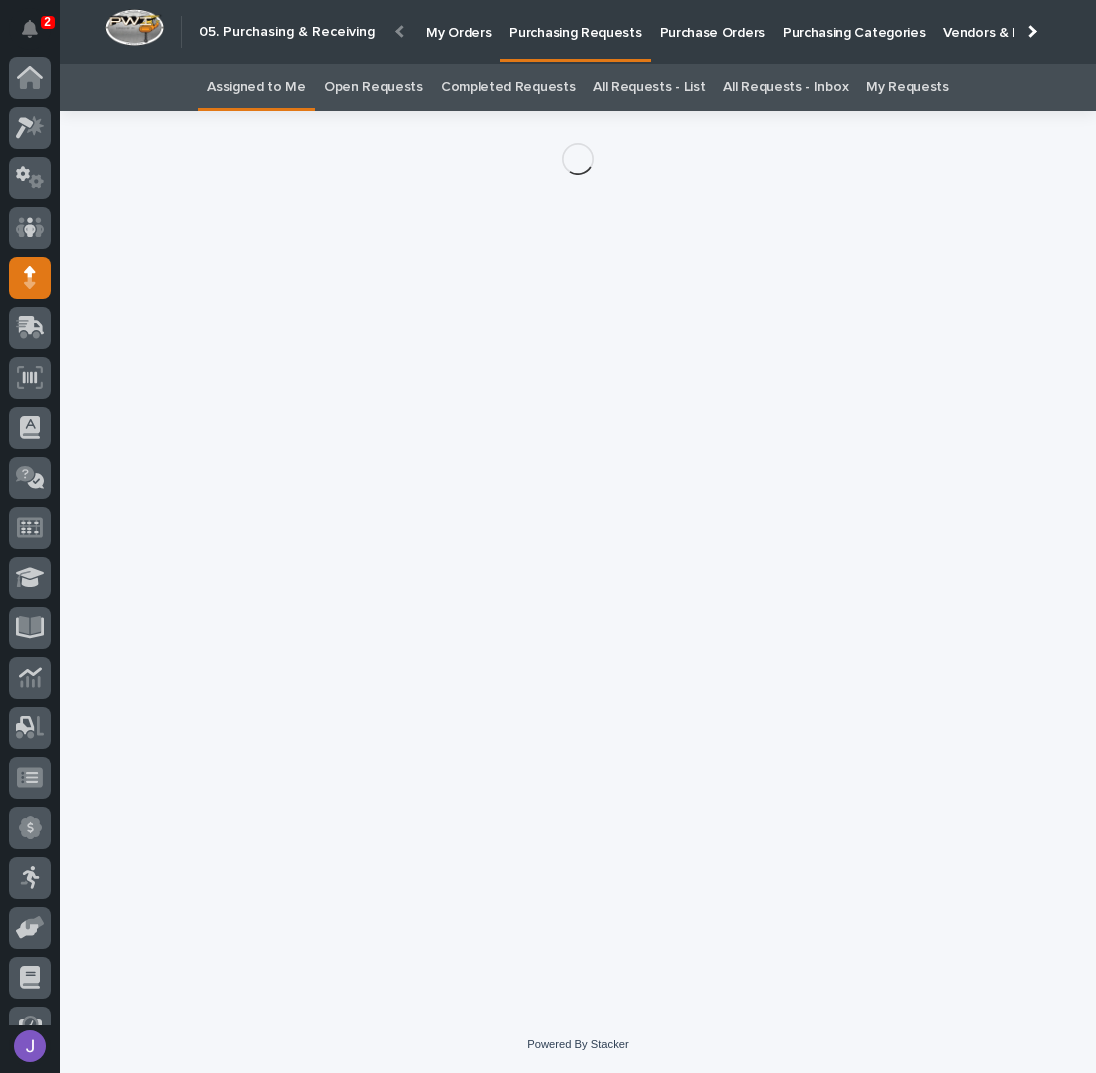 scroll, scrollTop: 82, scrollLeft: 0, axis: vertical 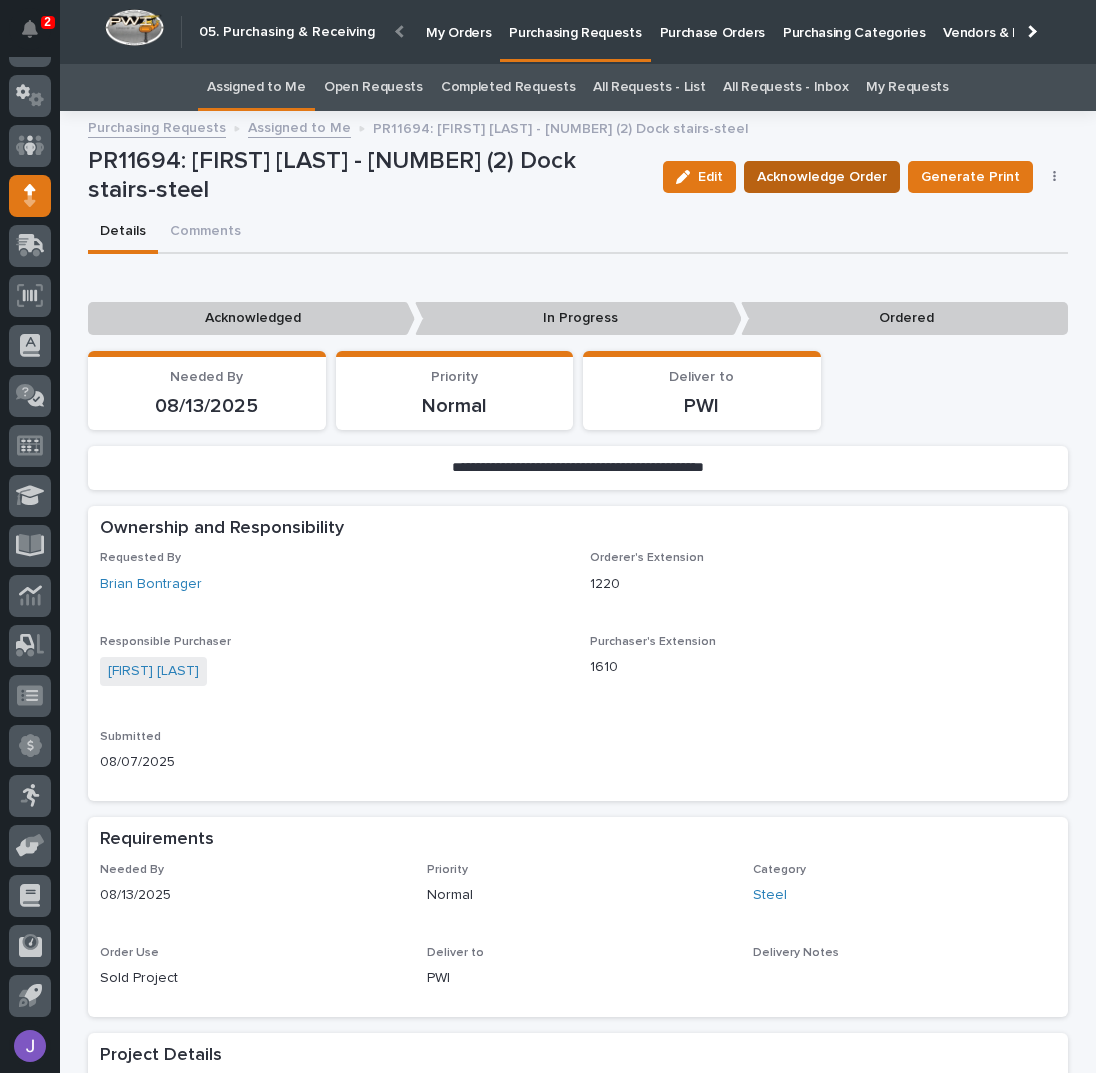 click on "Acknowledge Order" at bounding box center (822, 177) 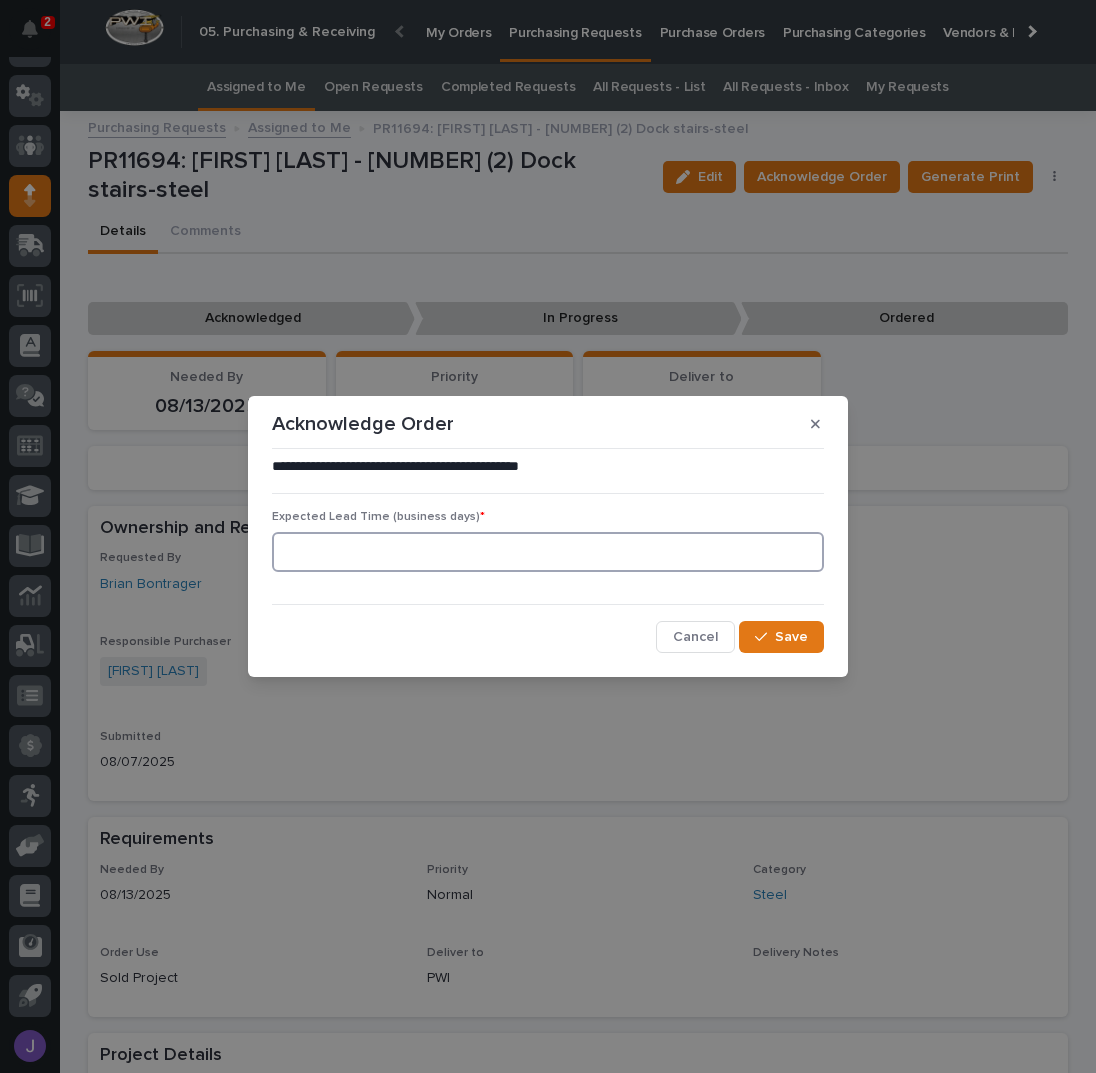 click at bounding box center (548, 552) 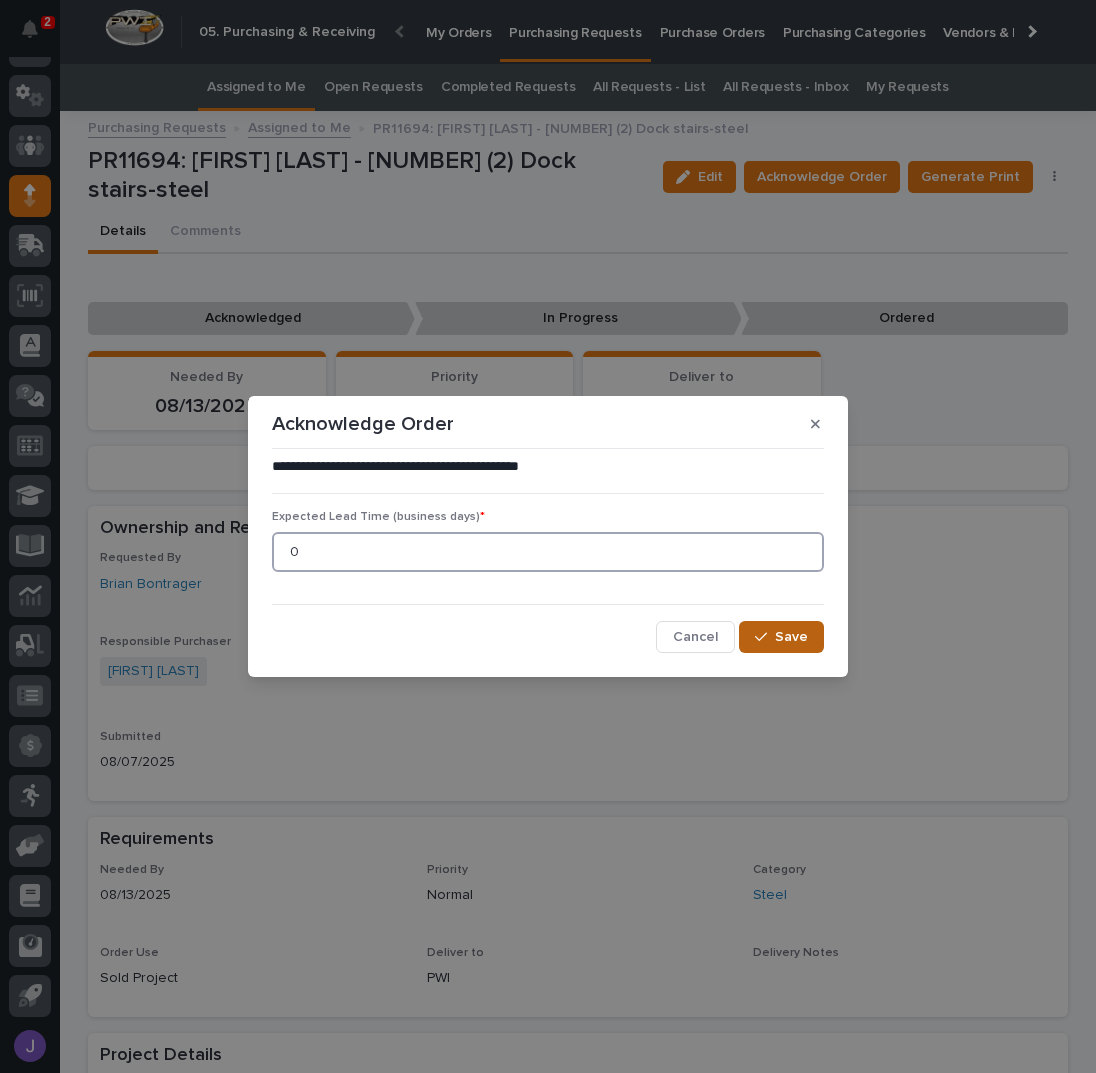 type on "0" 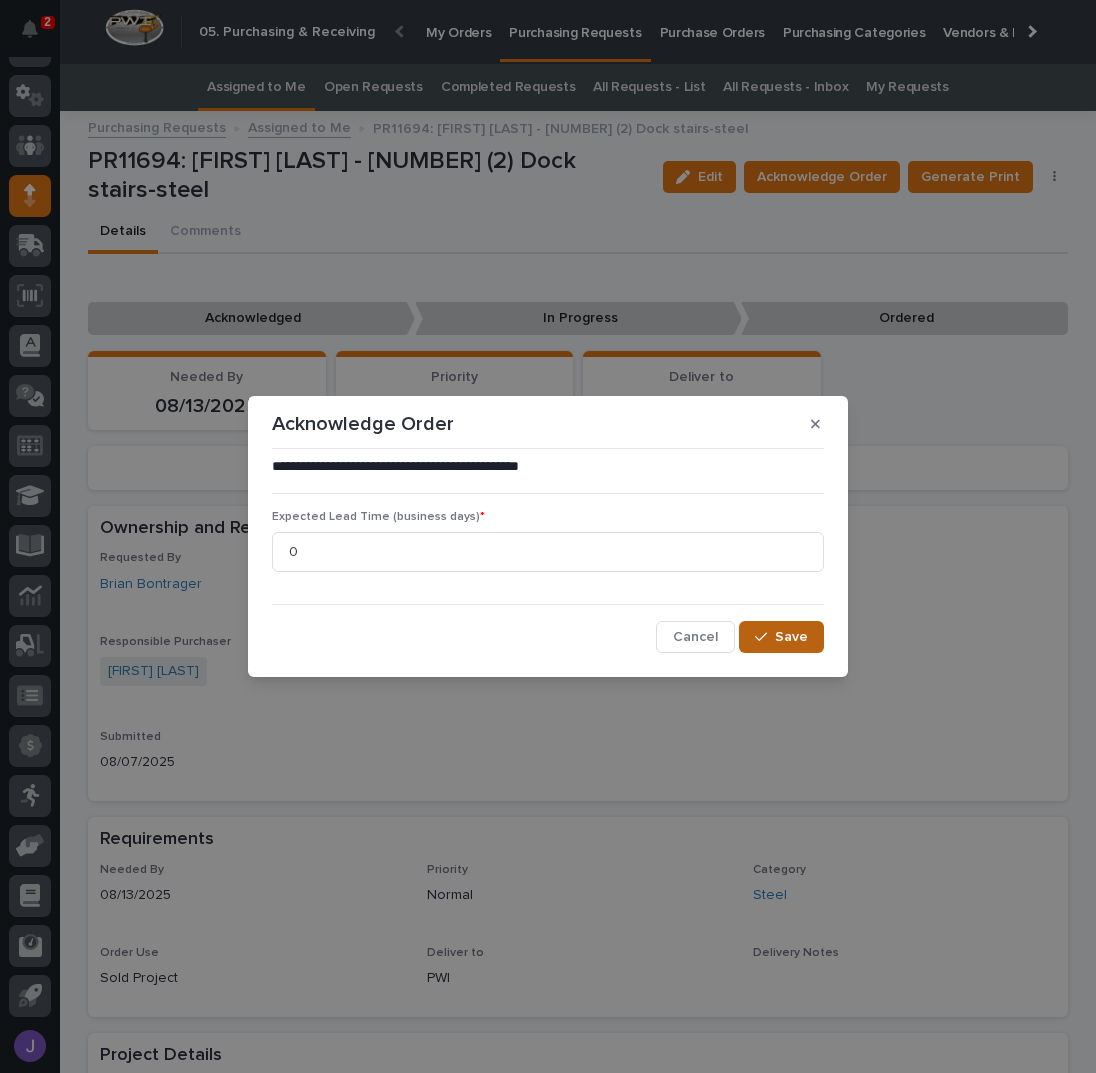 click on "Save" at bounding box center [791, 637] 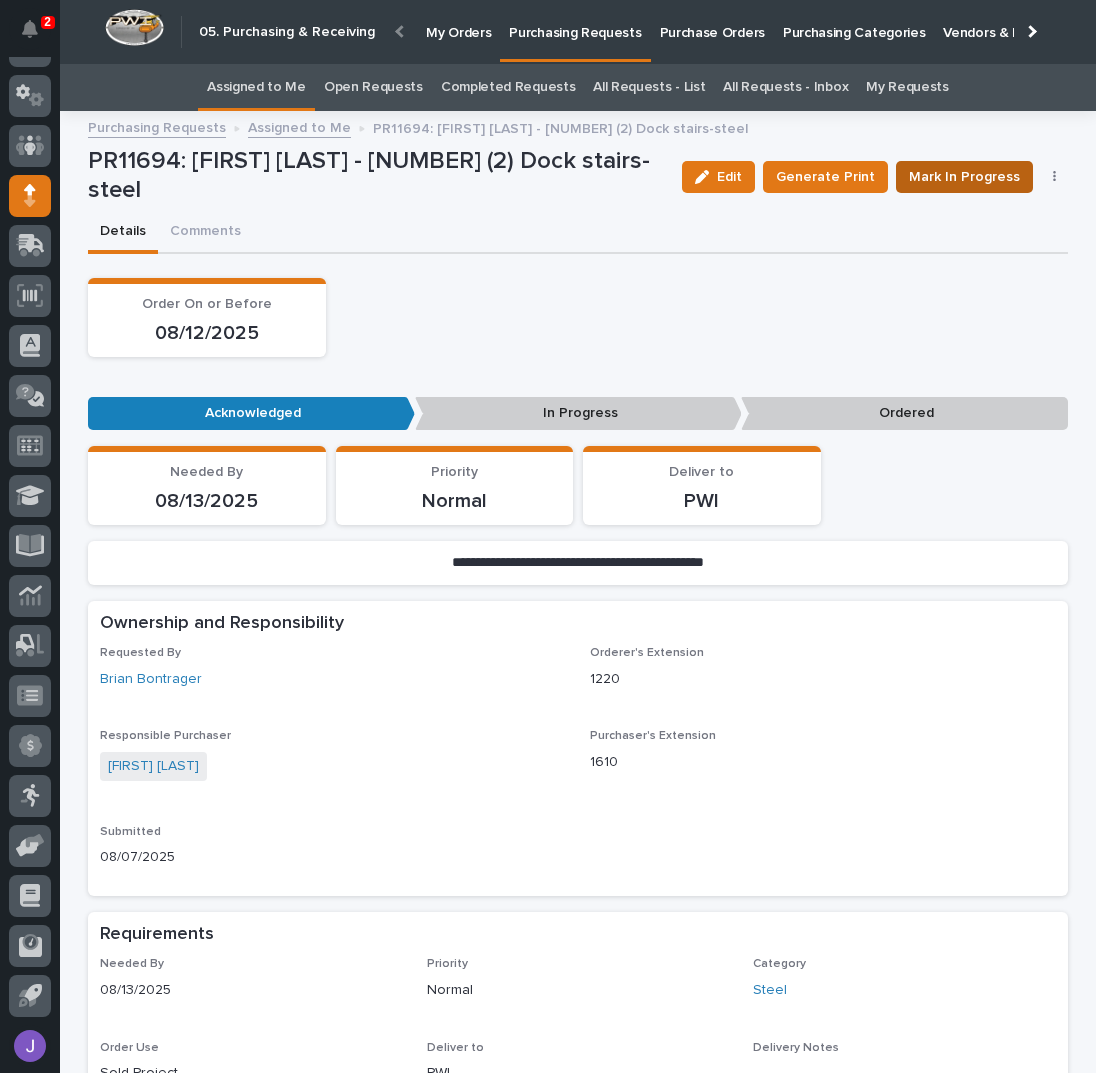 click on "Mark In Progress" at bounding box center [964, 177] 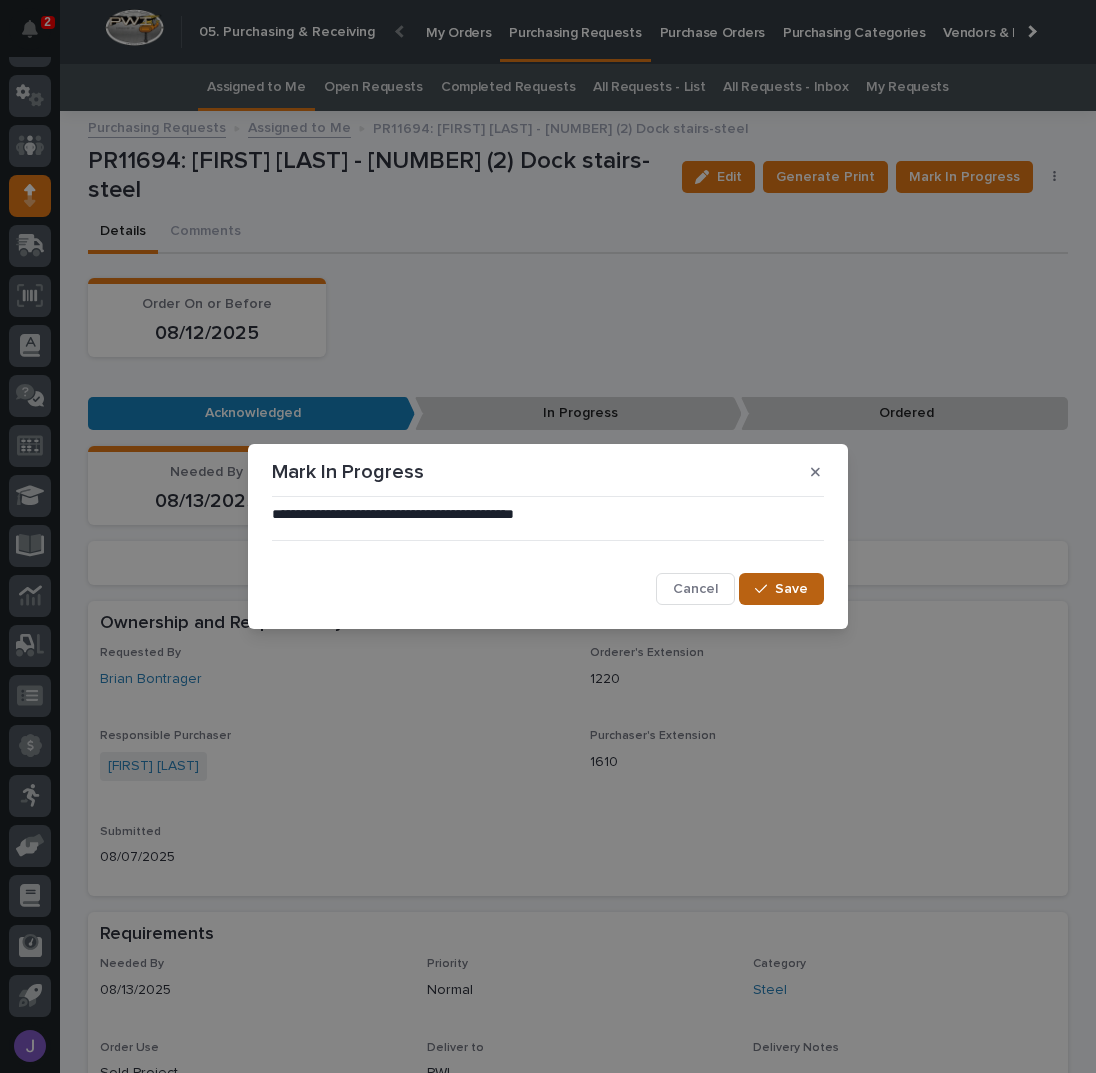 click on "Save" at bounding box center (781, 589) 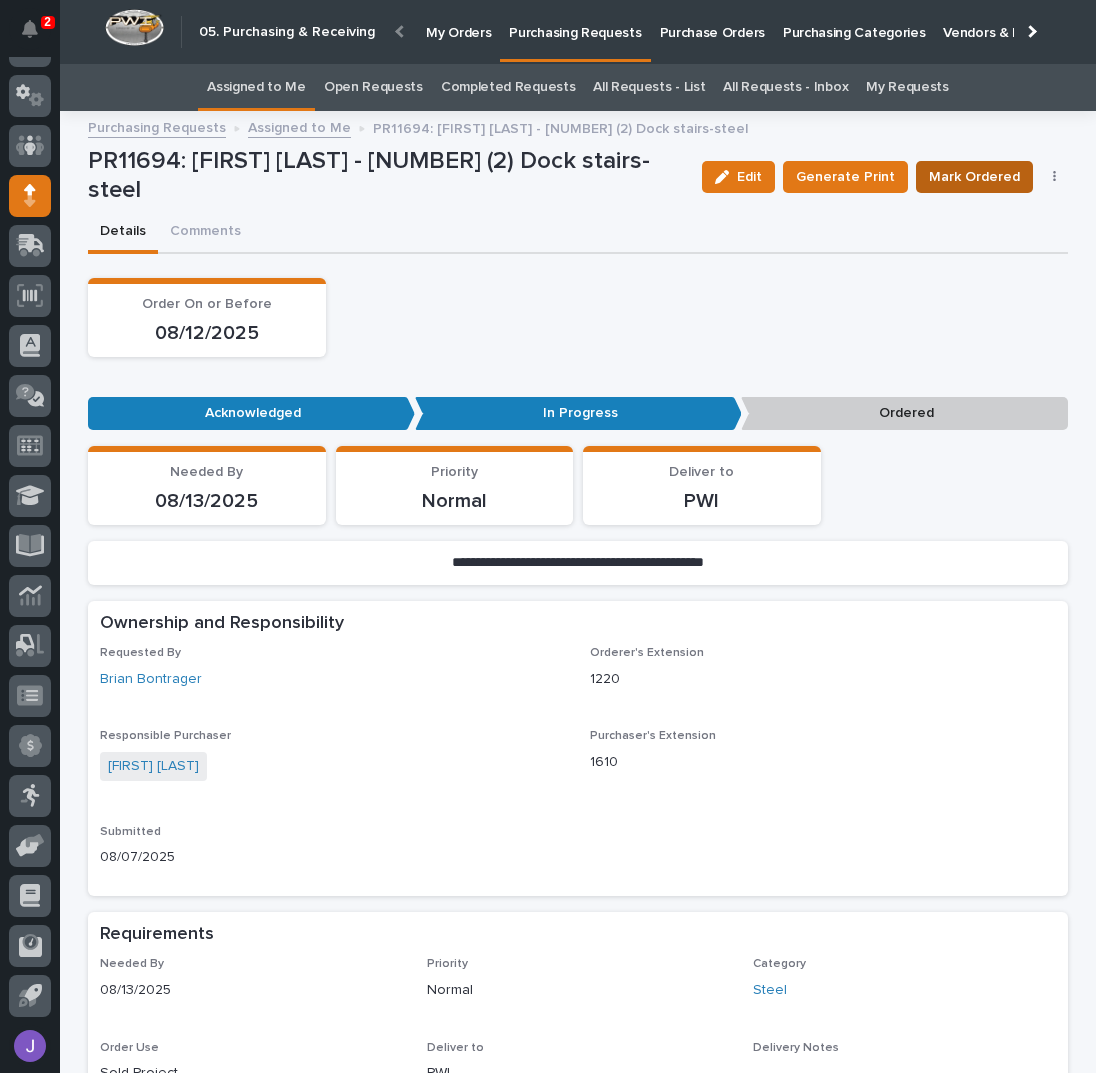 click on "Edit Generate Print Mark Ordered Cancel Order Edit Linked PO's" at bounding box center (881, 177) 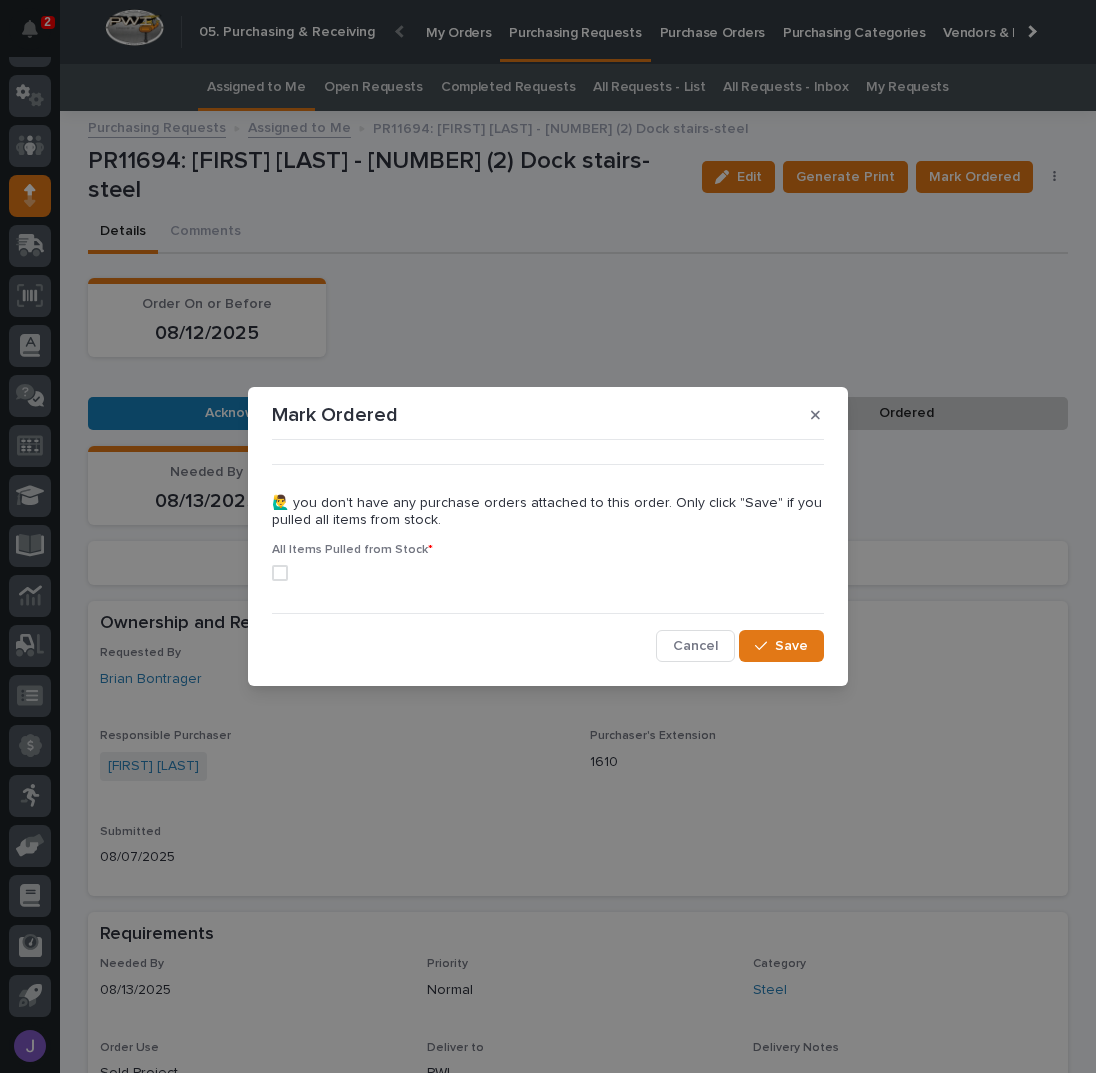 click at bounding box center [280, 573] 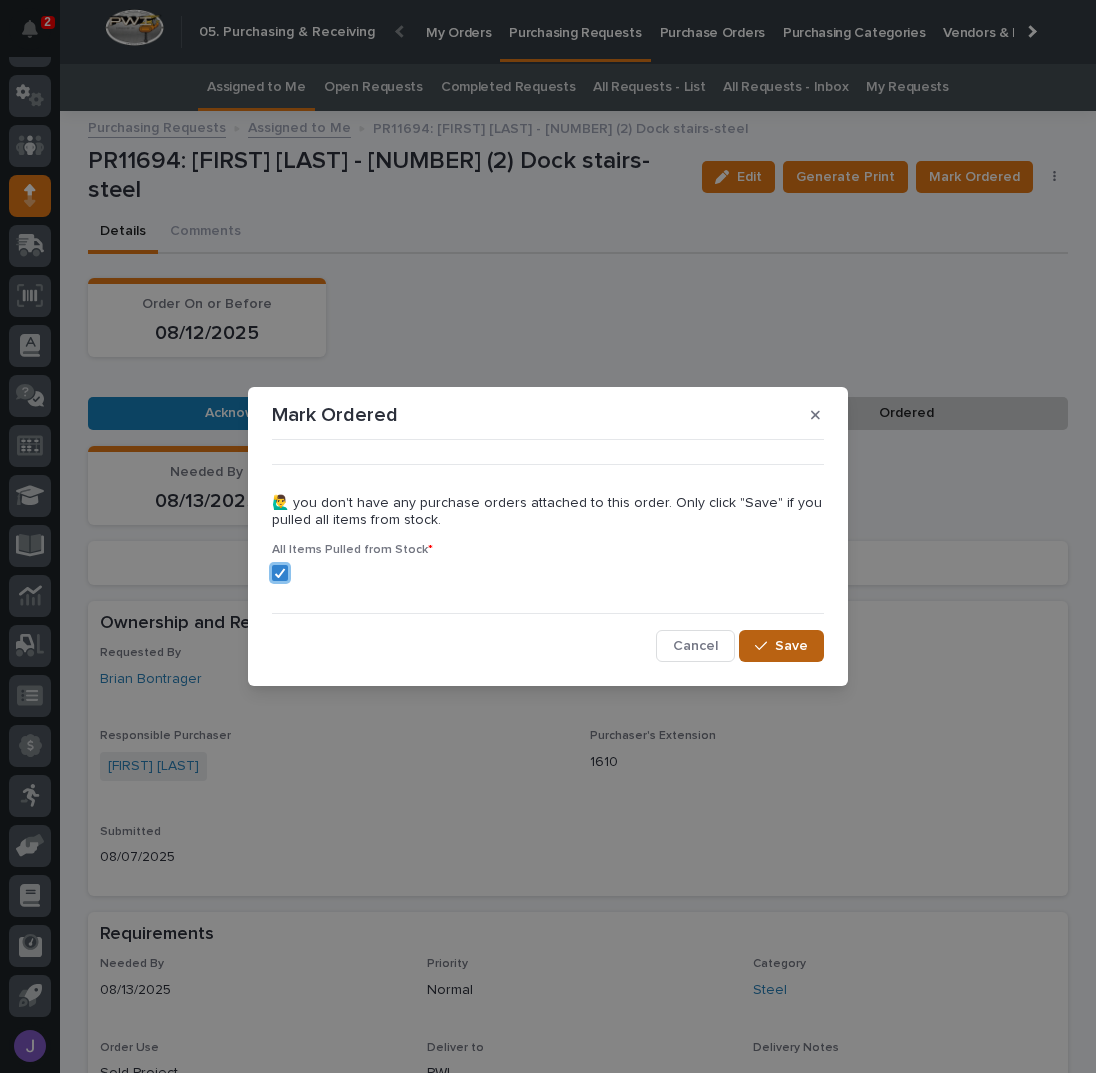 click at bounding box center [765, 646] 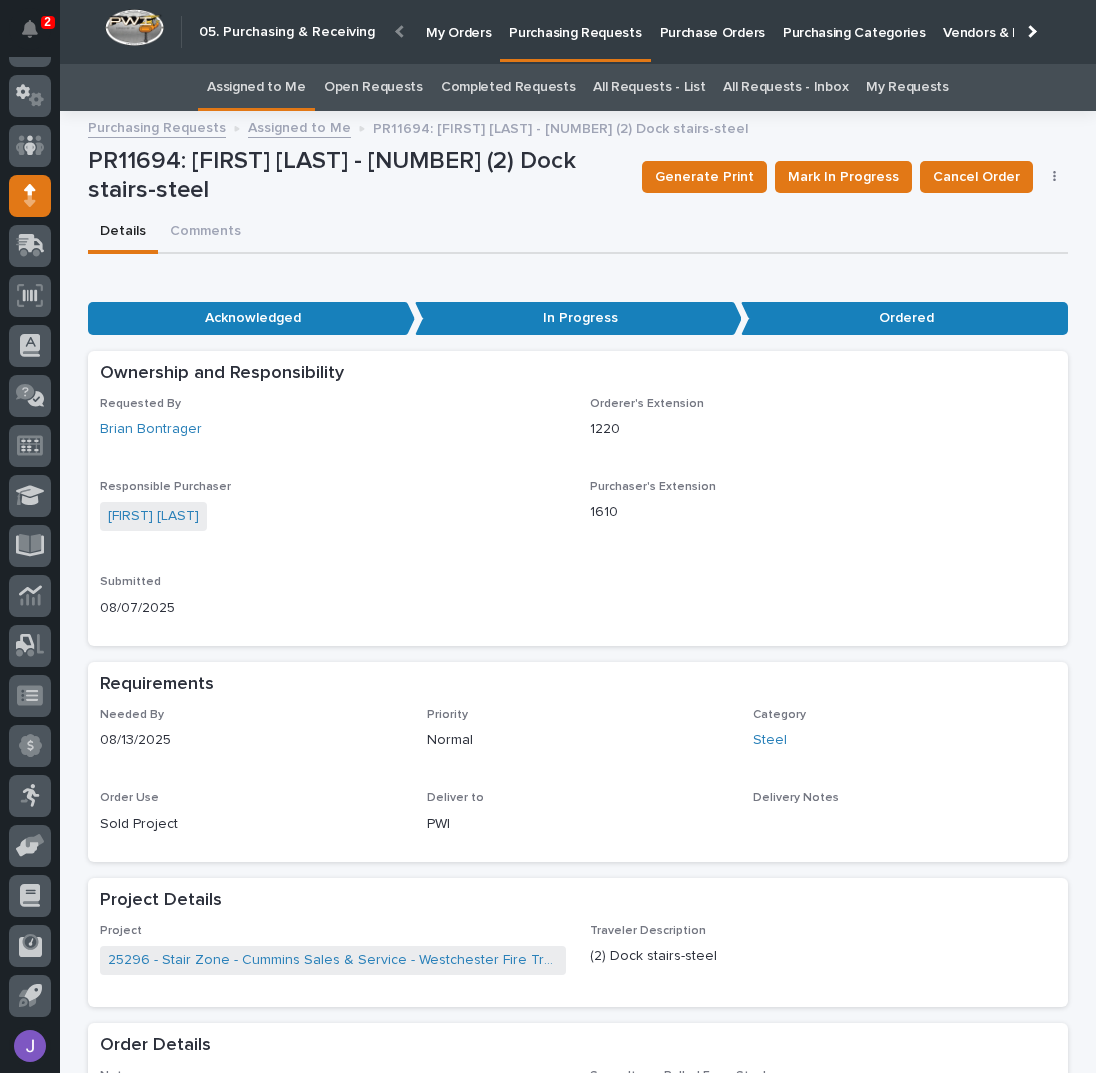 click on "Assigned to Me" at bounding box center (256, 87) 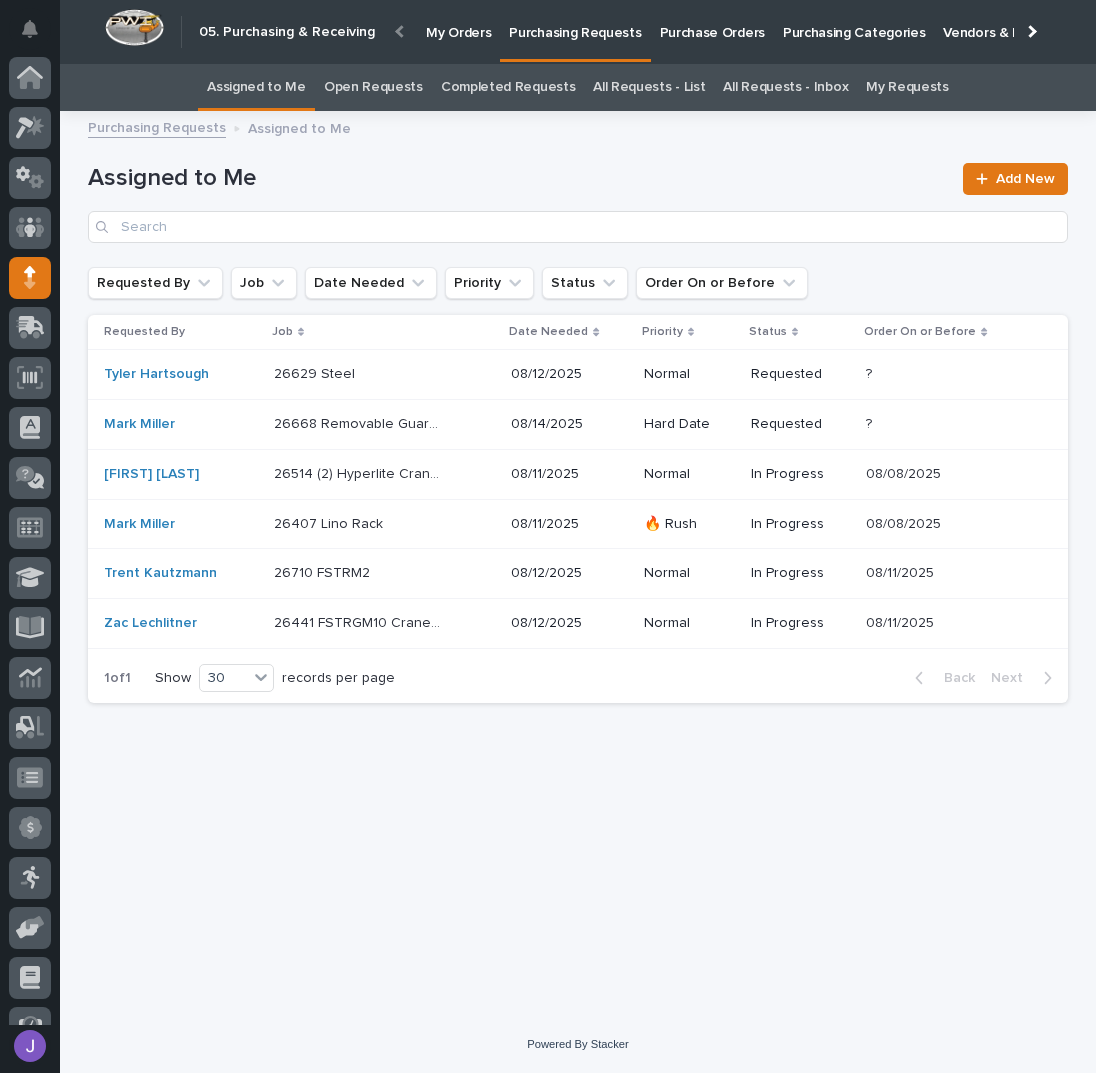 scroll, scrollTop: 82, scrollLeft: 0, axis: vertical 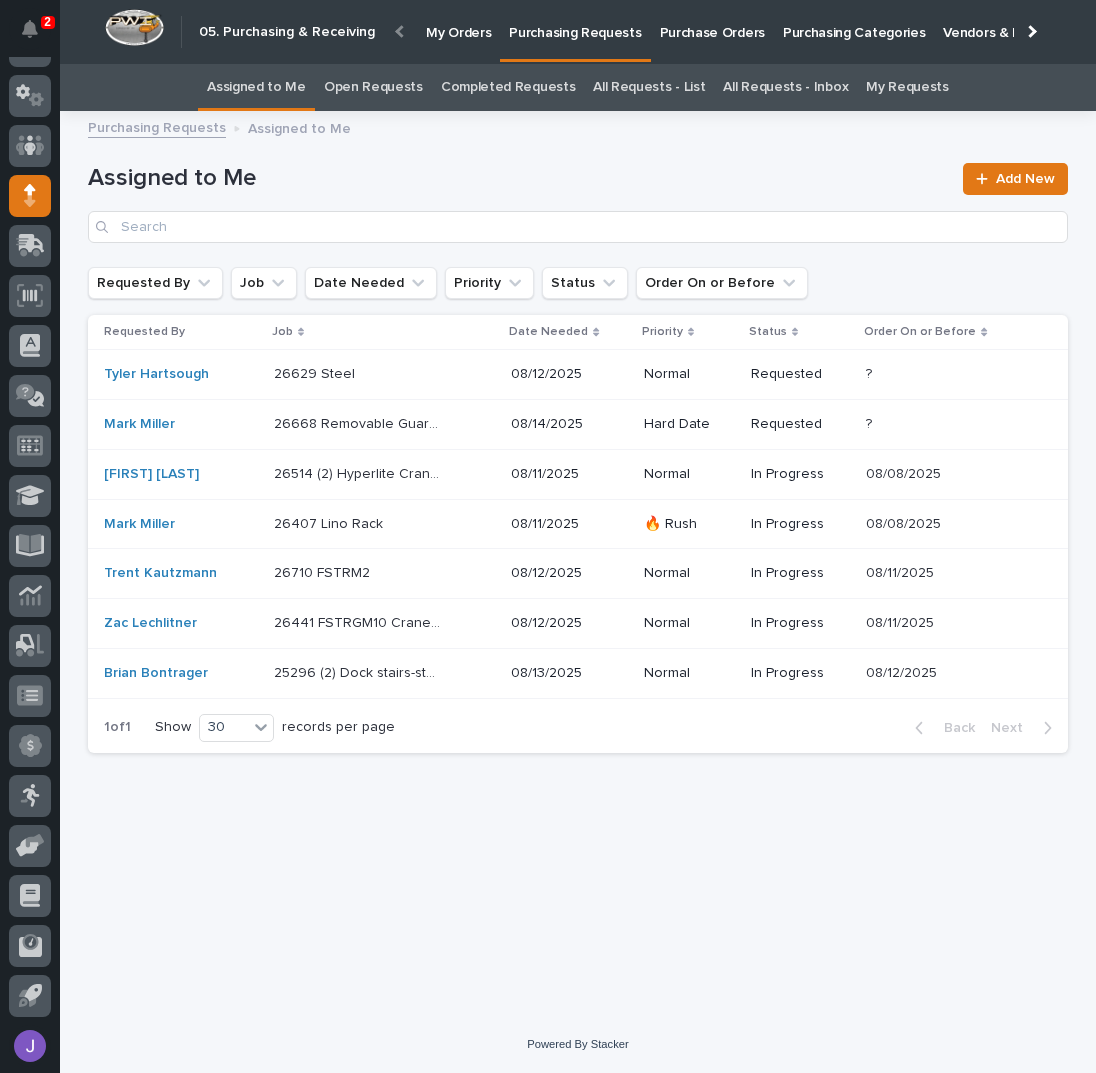 click on "[NUMBER] Steel [NUMBER] Steel" at bounding box center [384, 374] 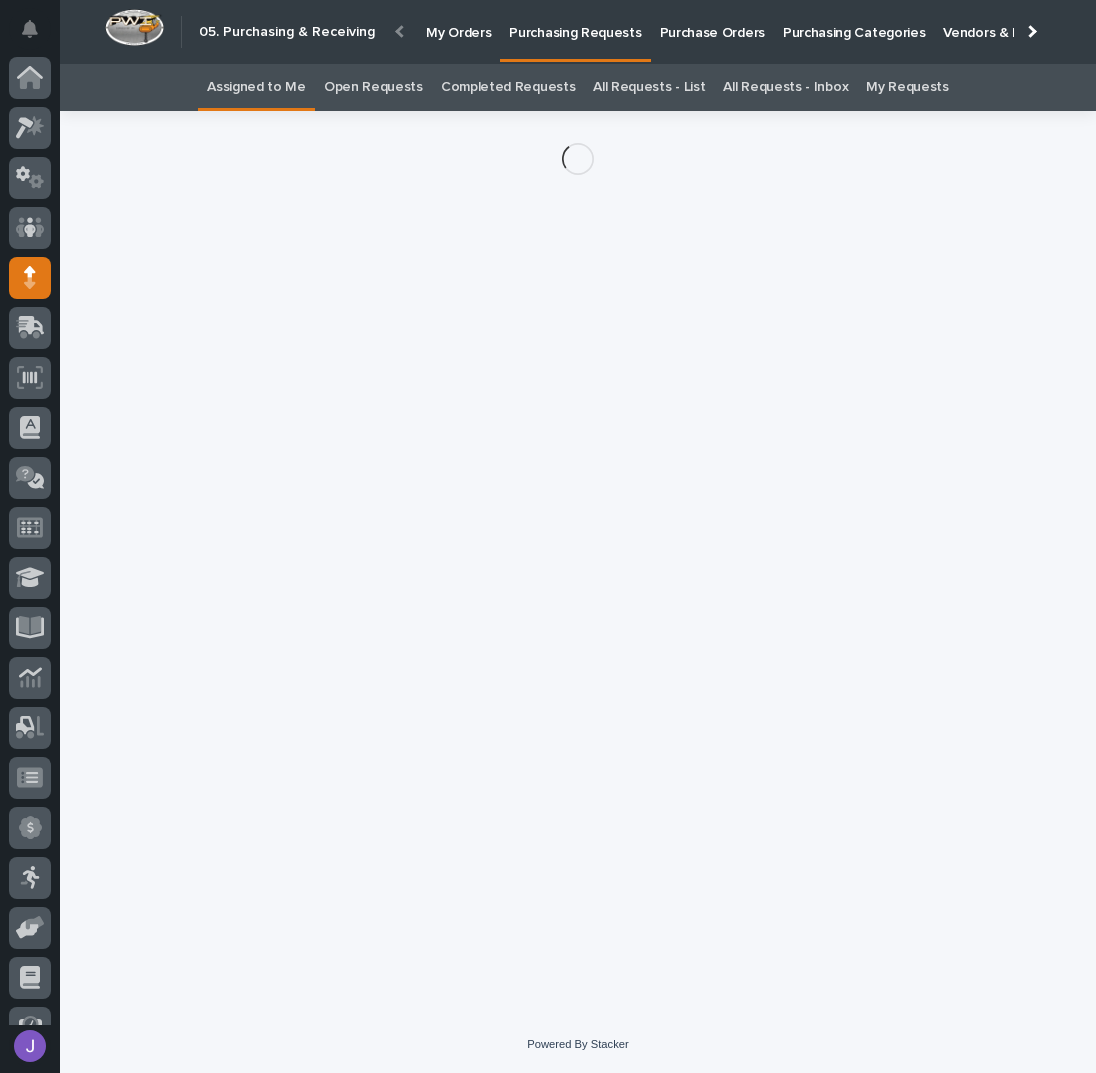 scroll, scrollTop: 82, scrollLeft: 0, axis: vertical 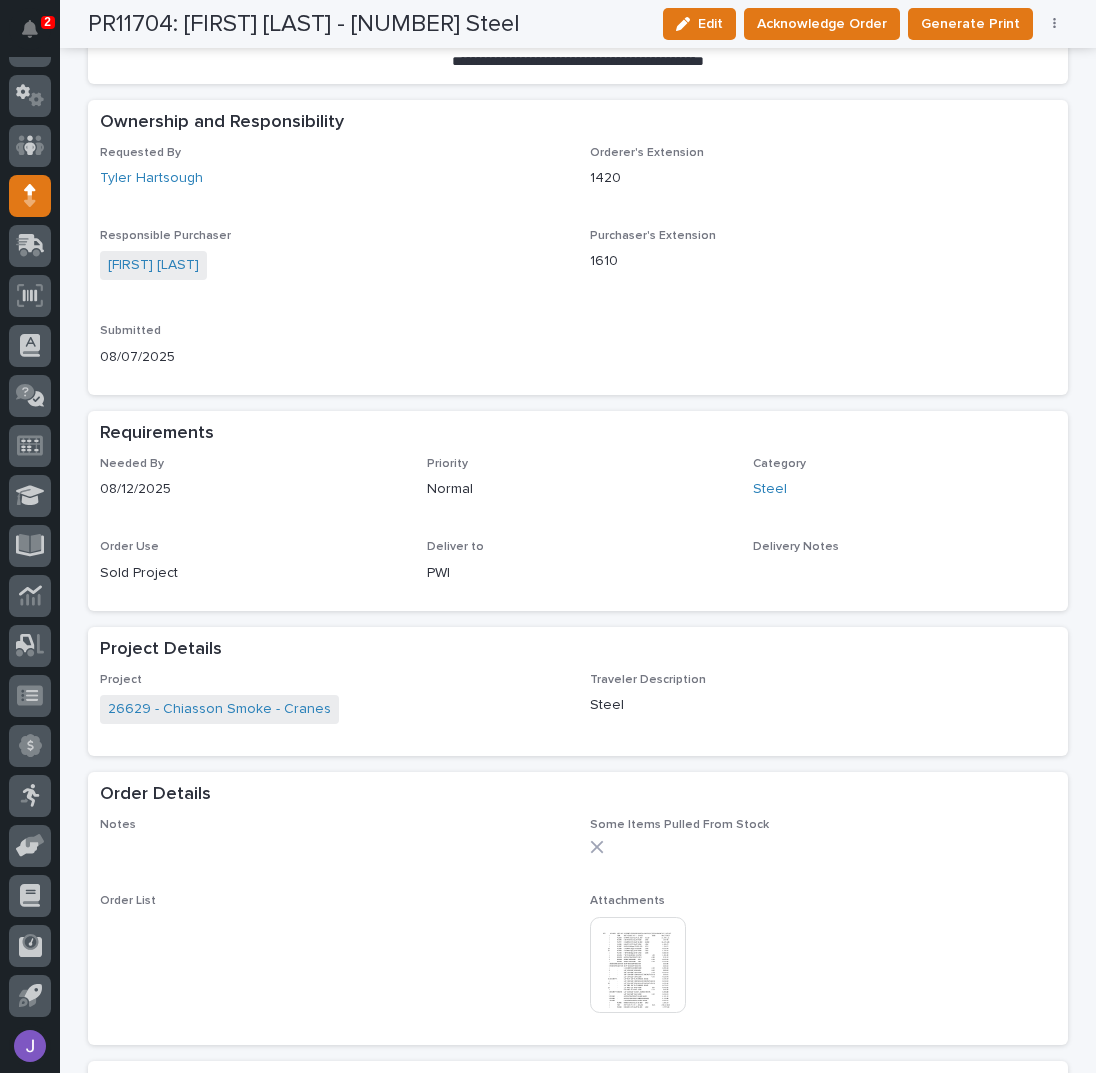 click at bounding box center (638, 965) 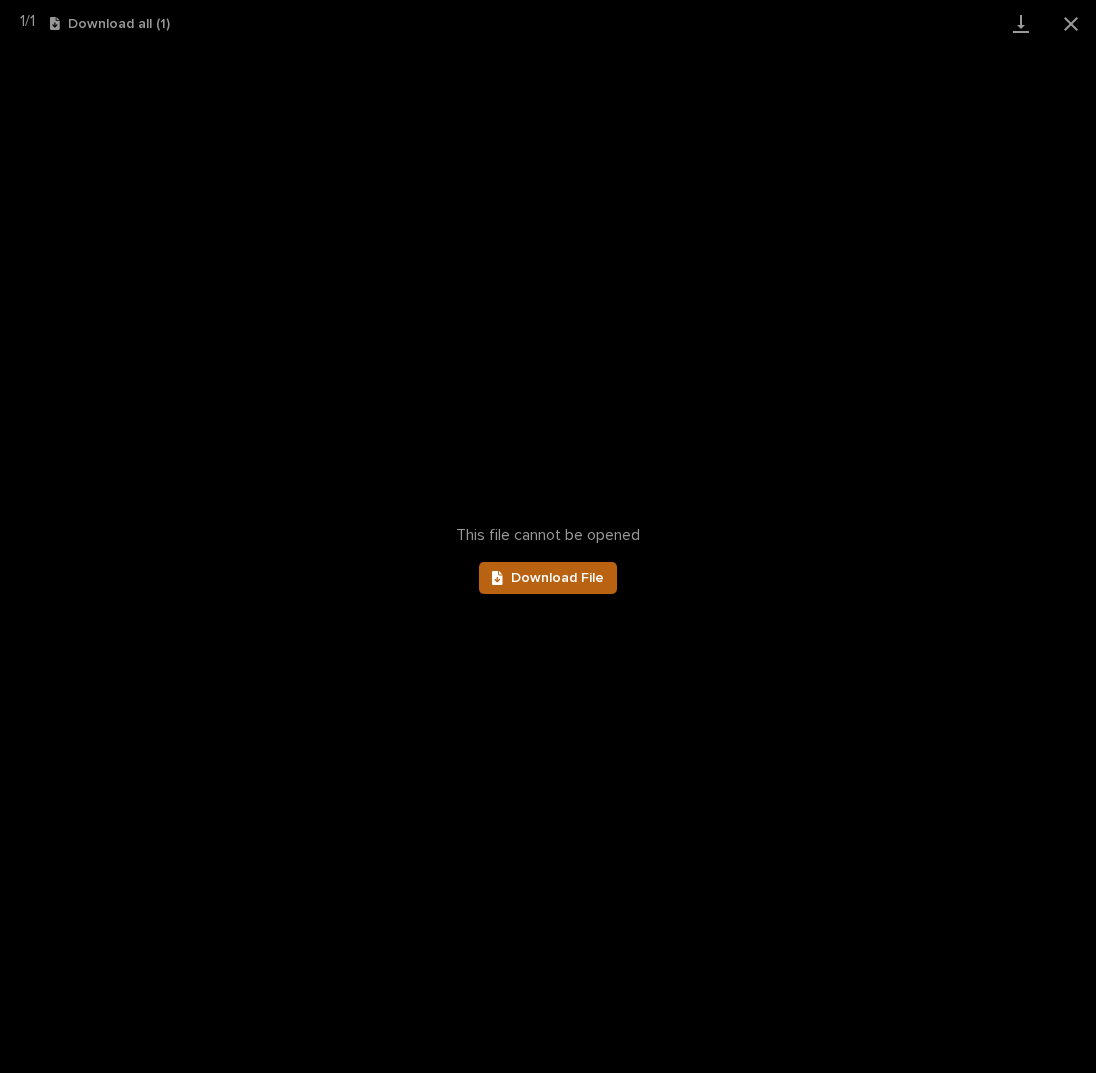 click on "Download File" at bounding box center (557, 578) 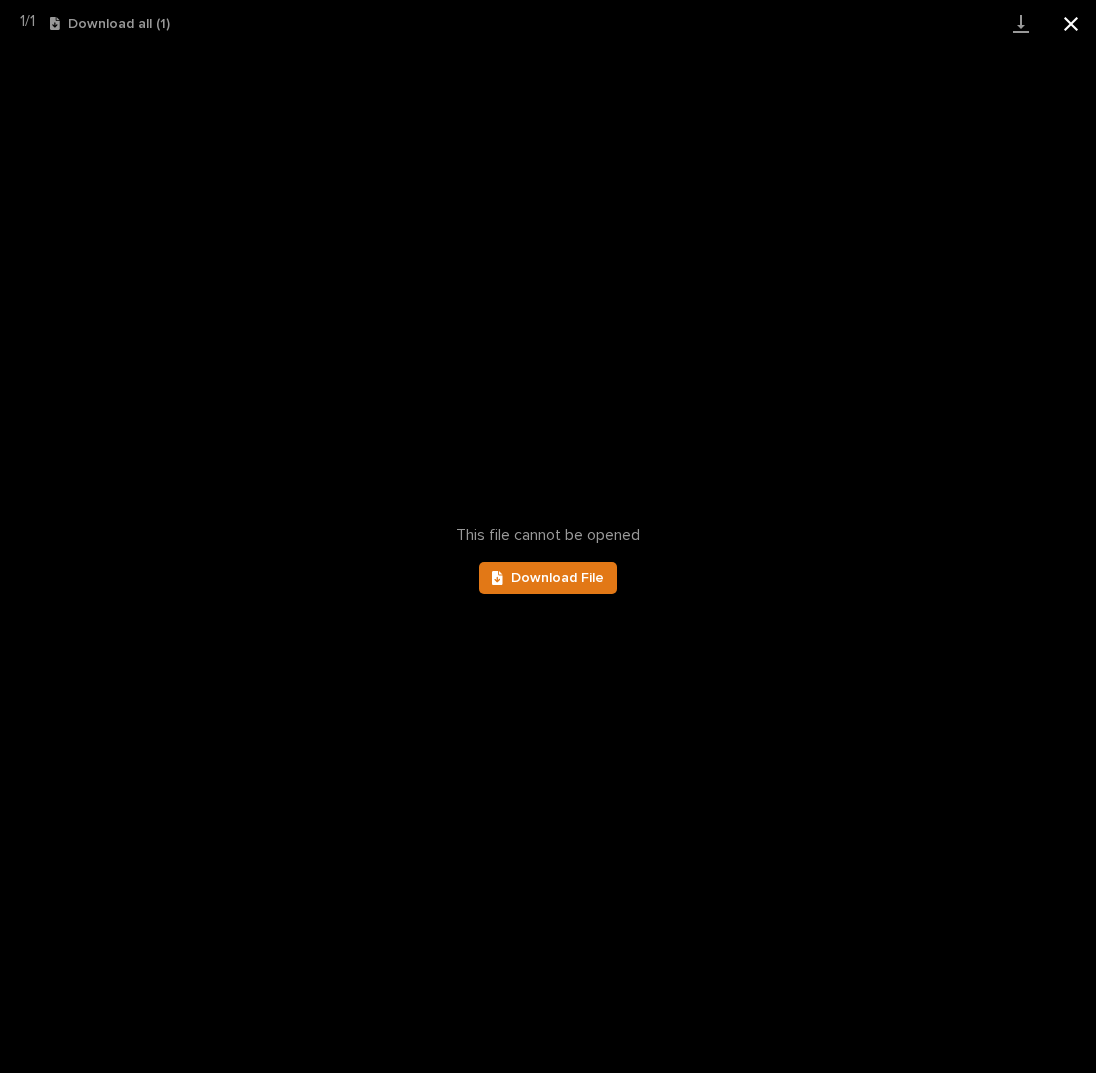 click at bounding box center (1071, 23) 